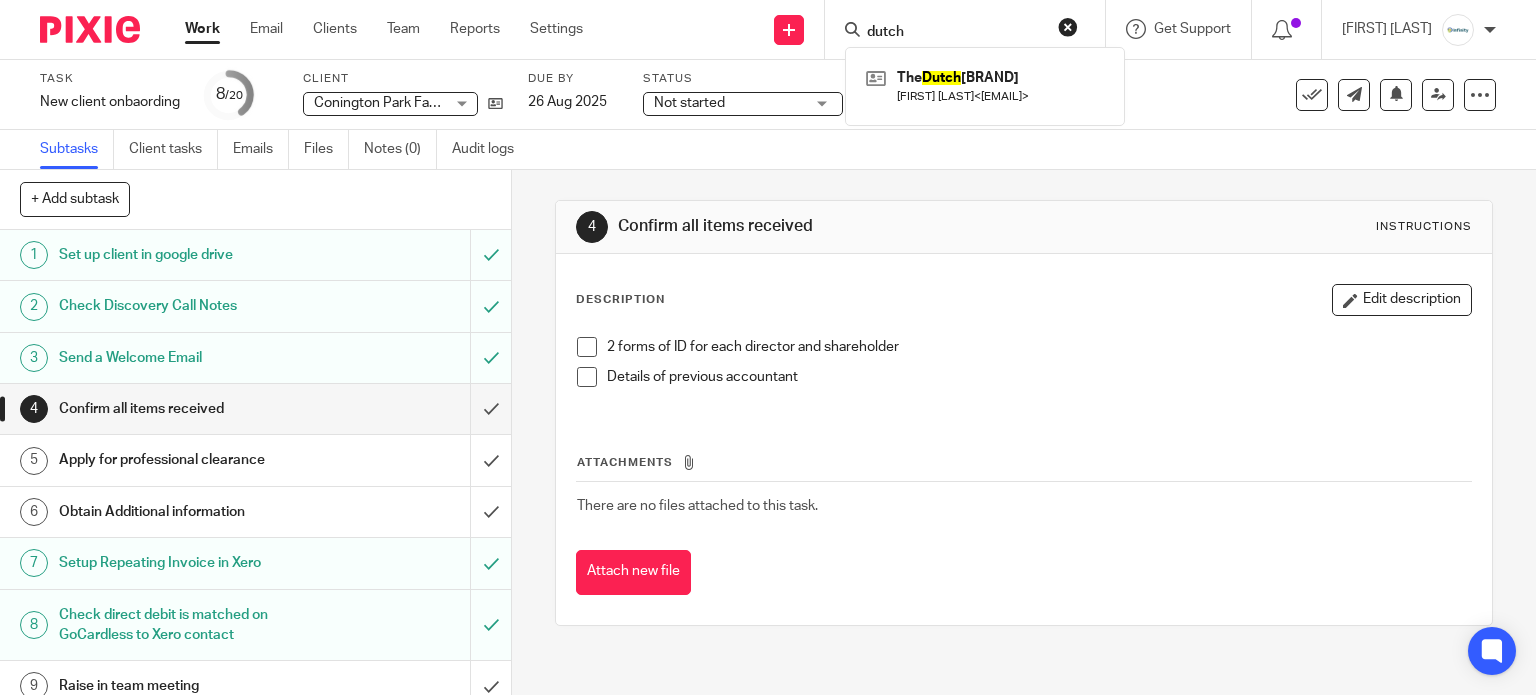 scroll, scrollTop: 0, scrollLeft: 0, axis: both 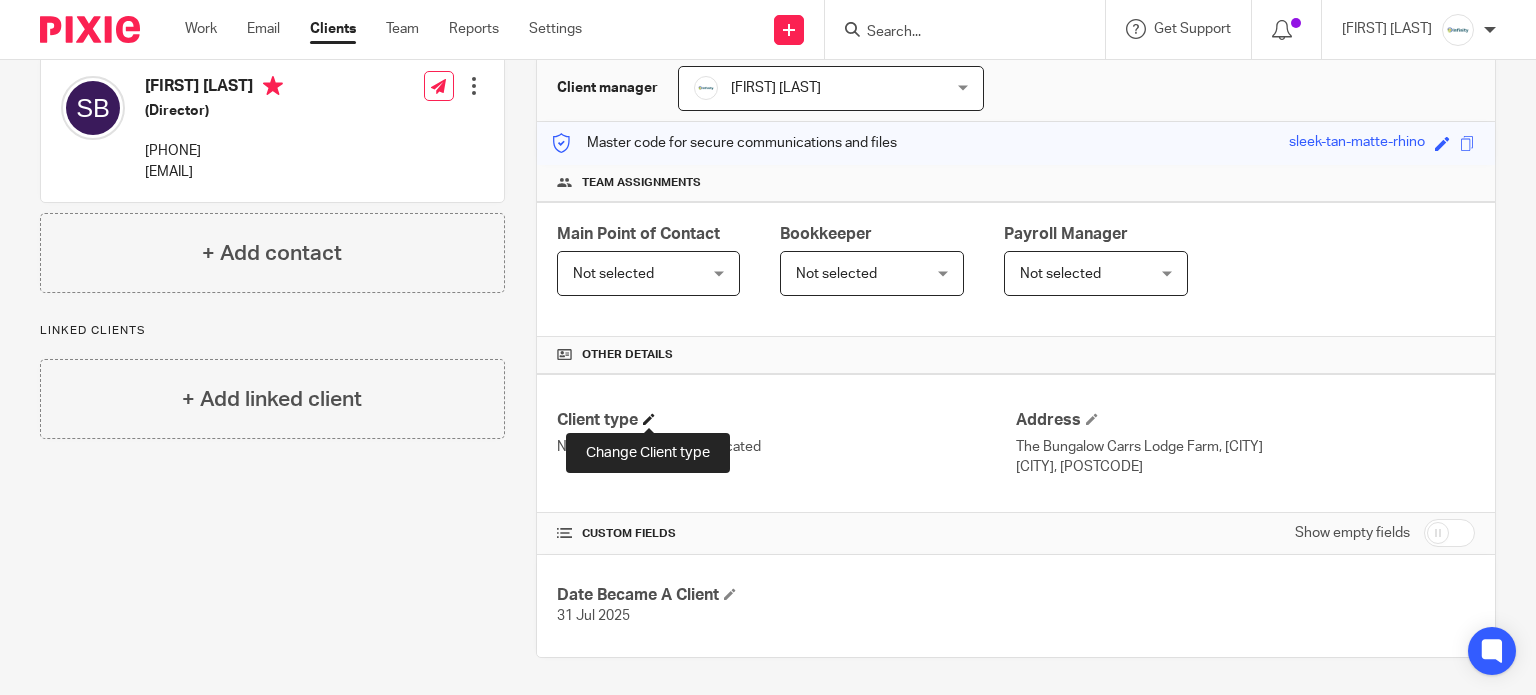click at bounding box center [649, 419] 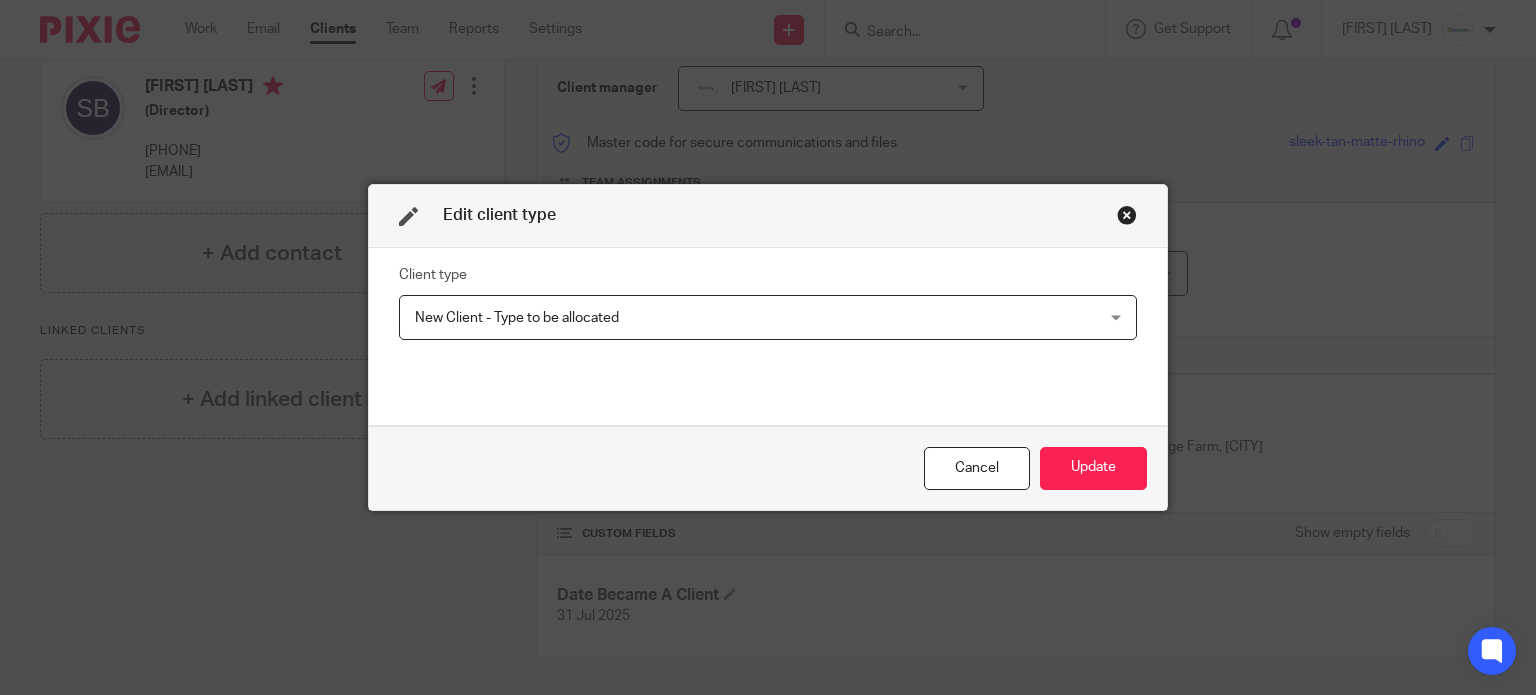 click on "New Client - Type to be allocated" at bounding box center (703, 317) 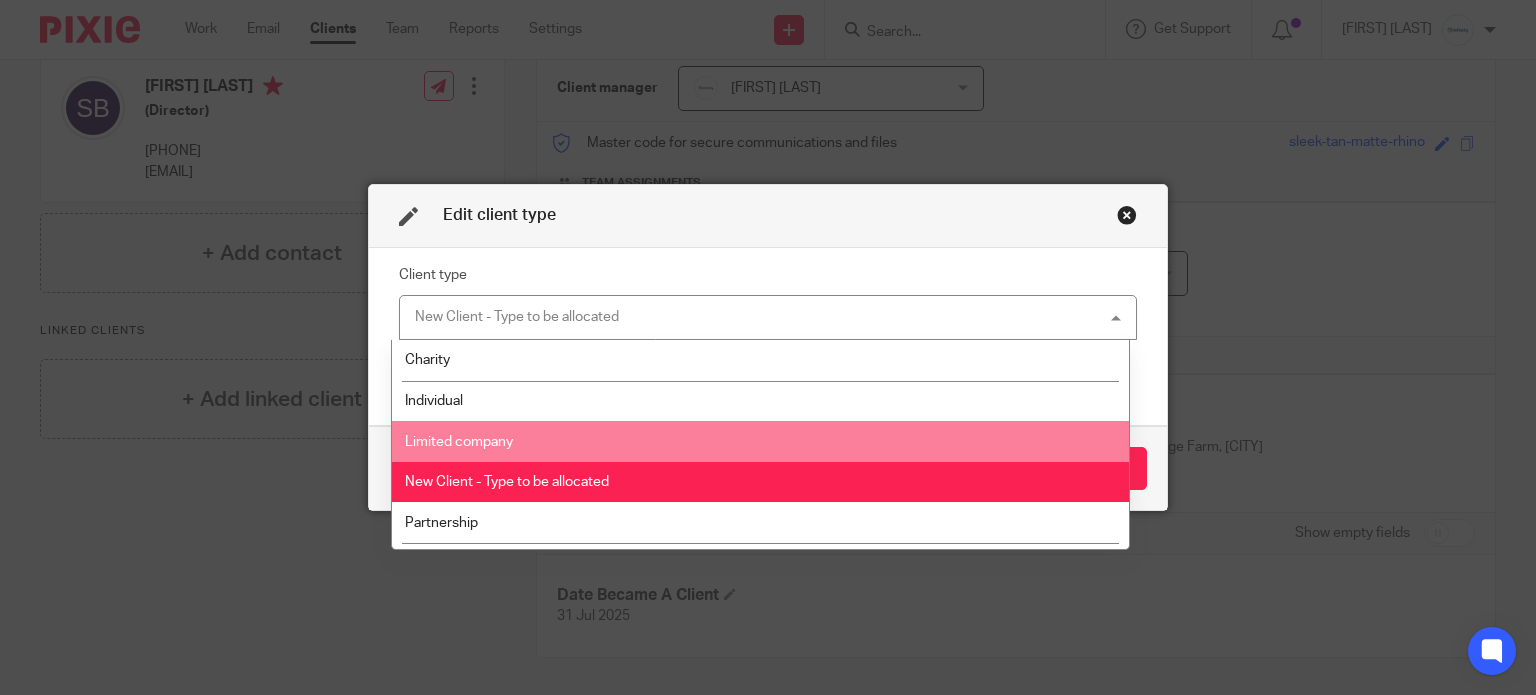 click on "Limited company" at bounding box center (760, 441) 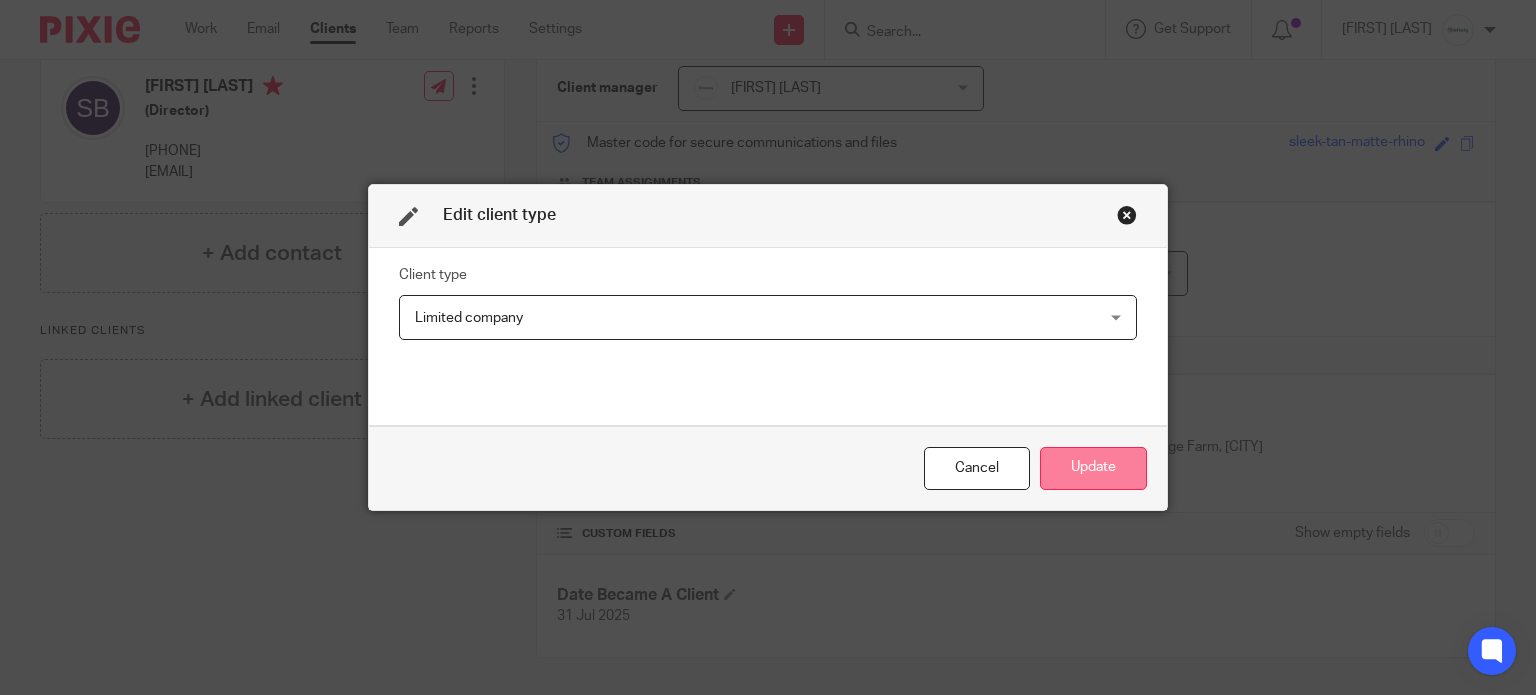 click on "Update" at bounding box center (1093, 468) 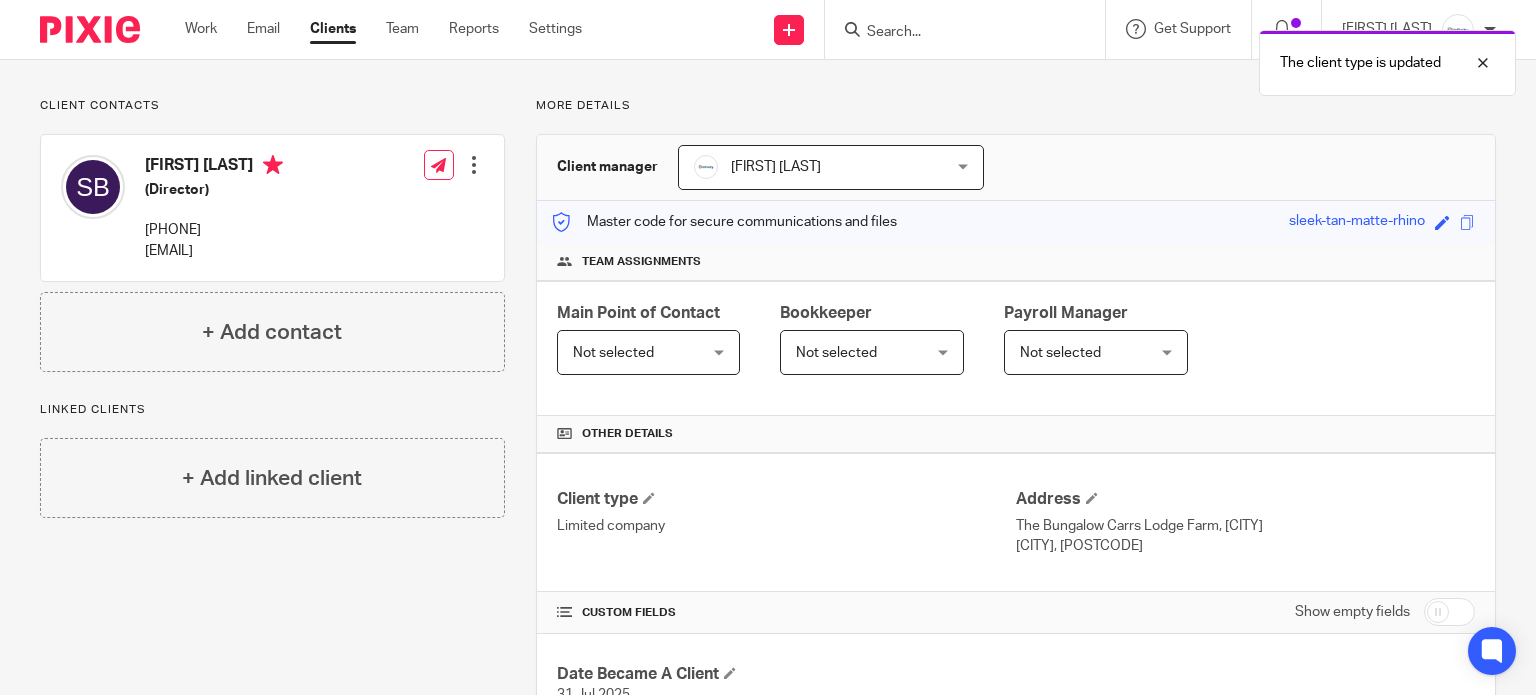 scroll, scrollTop: 0, scrollLeft: 0, axis: both 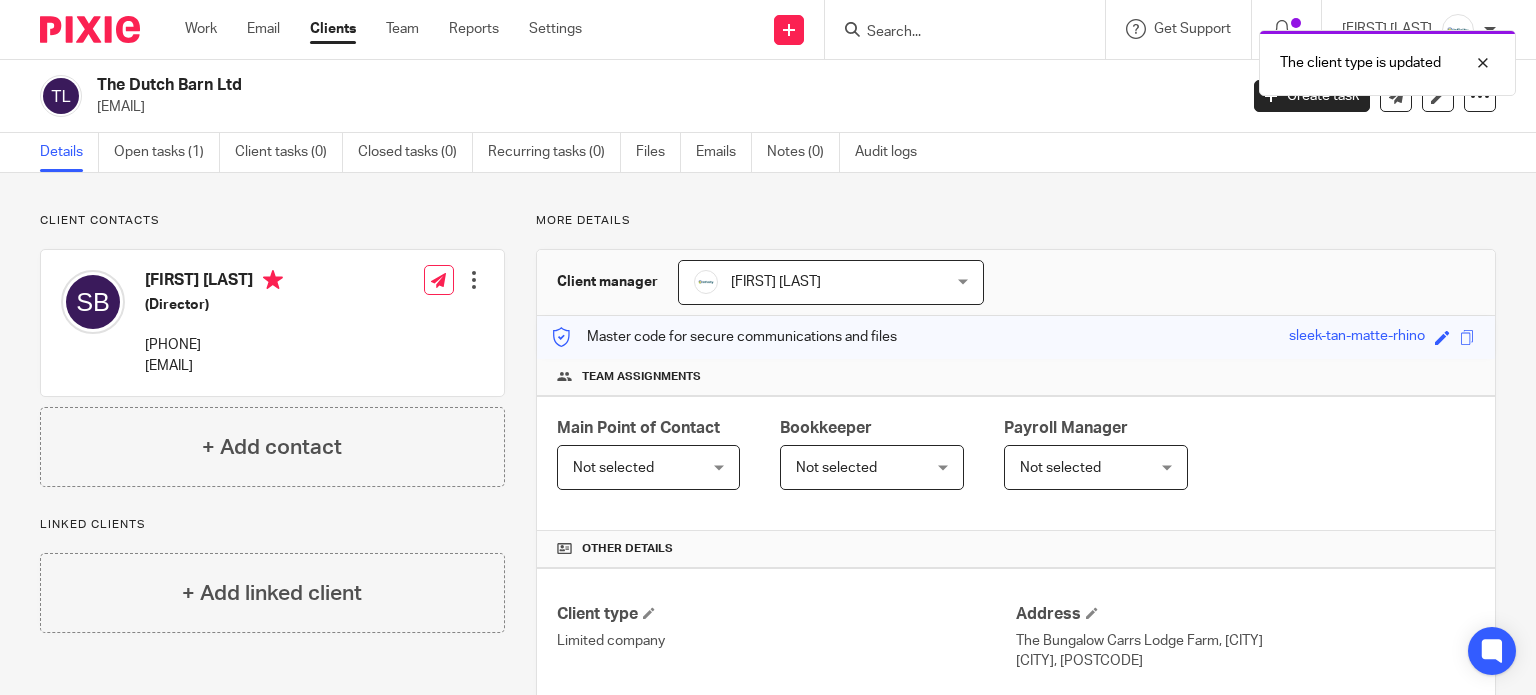 drag, startPoint x: 243, startPoint y: 83, endPoint x: 97, endPoint y: 88, distance: 146.08559 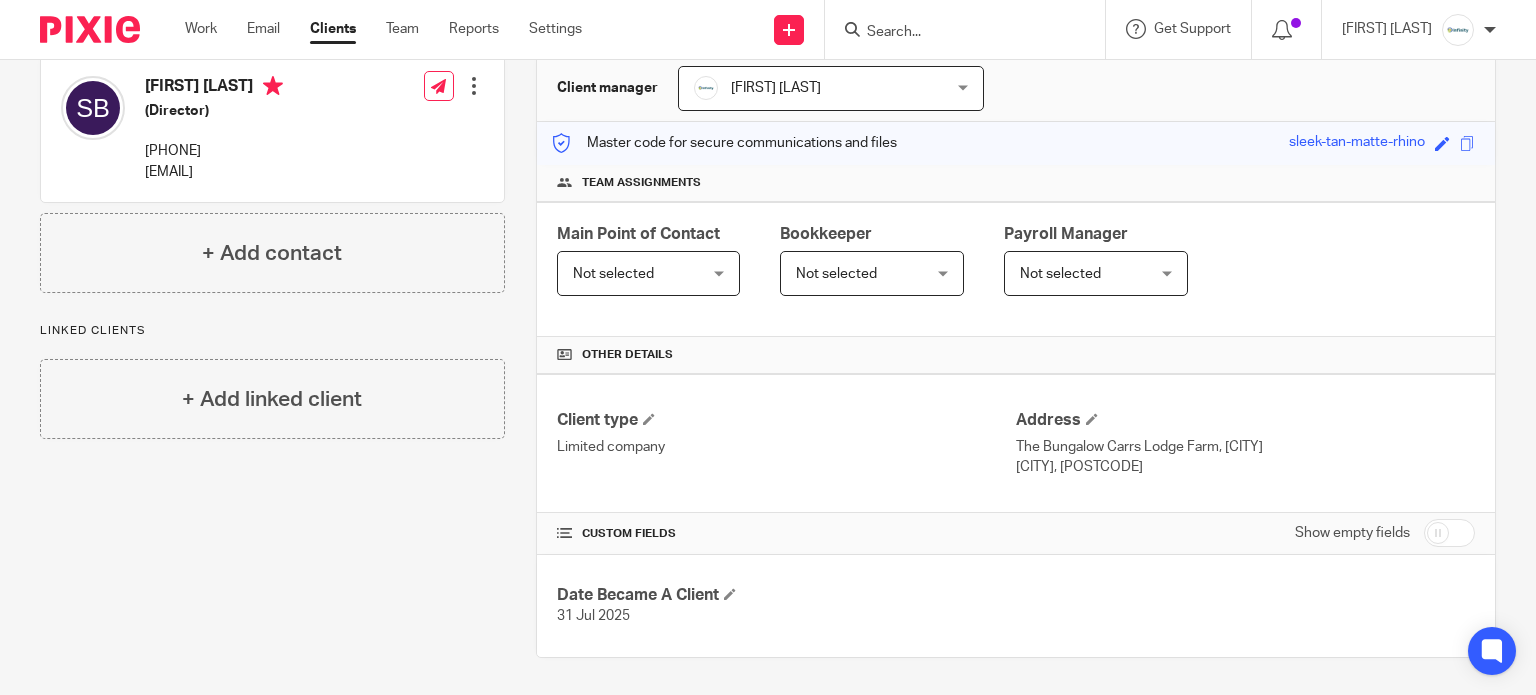 click at bounding box center [1449, 533] 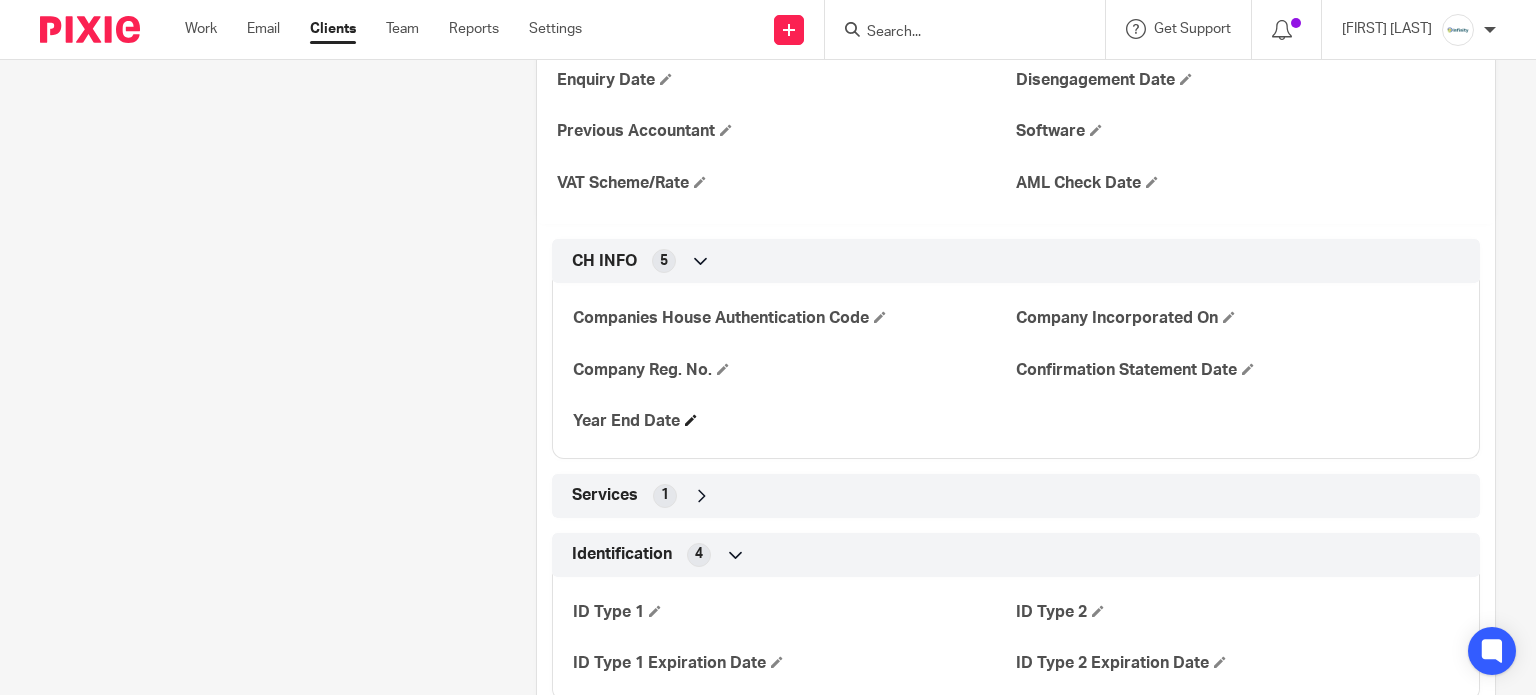 scroll, scrollTop: 1194, scrollLeft: 0, axis: vertical 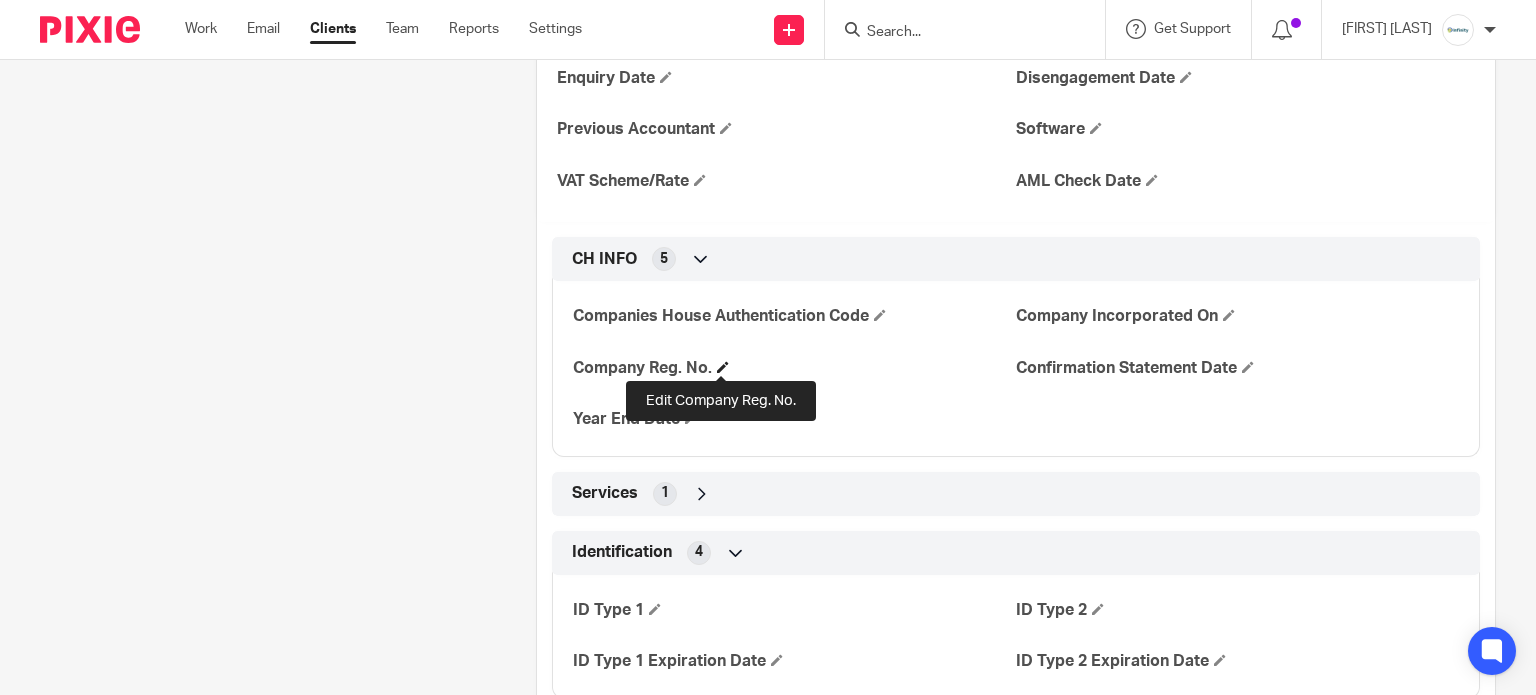 click at bounding box center (723, 367) 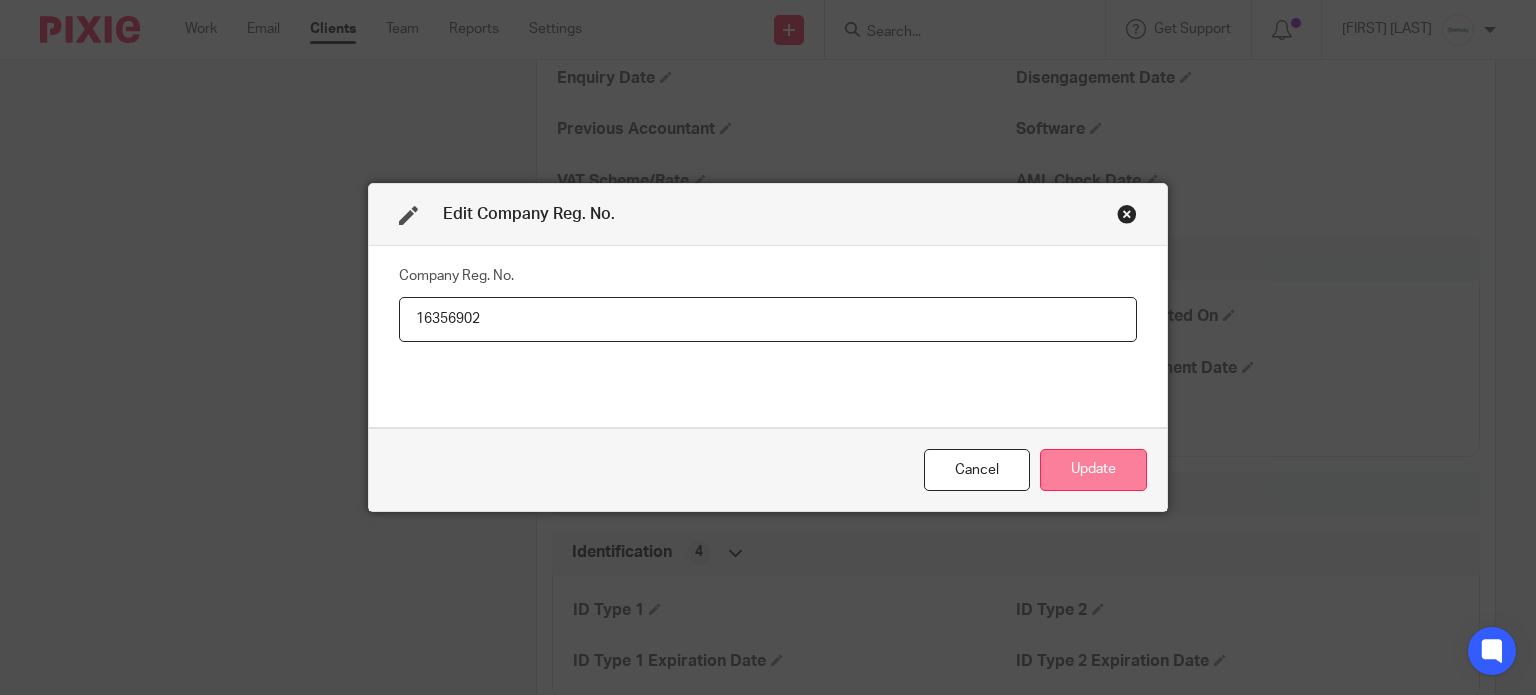 type on "16356902" 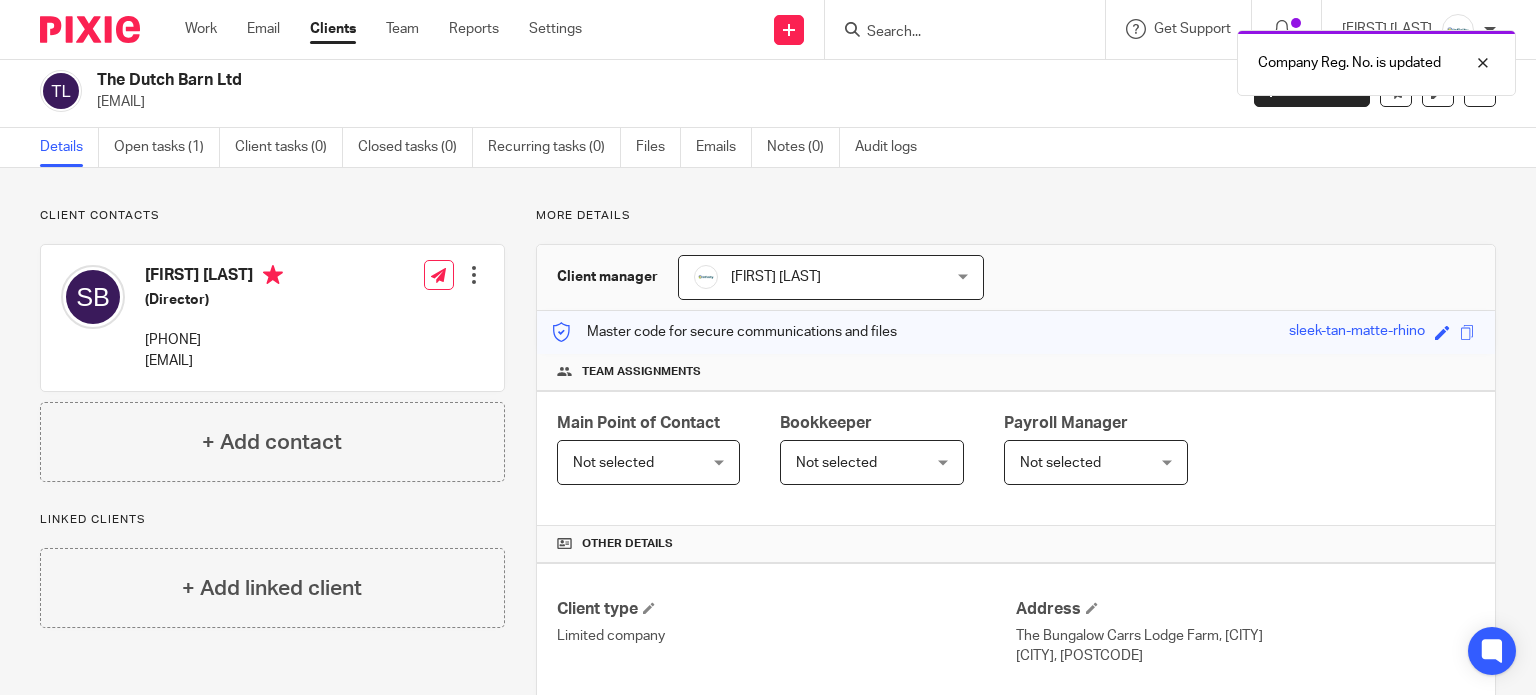 scroll, scrollTop: 0, scrollLeft: 0, axis: both 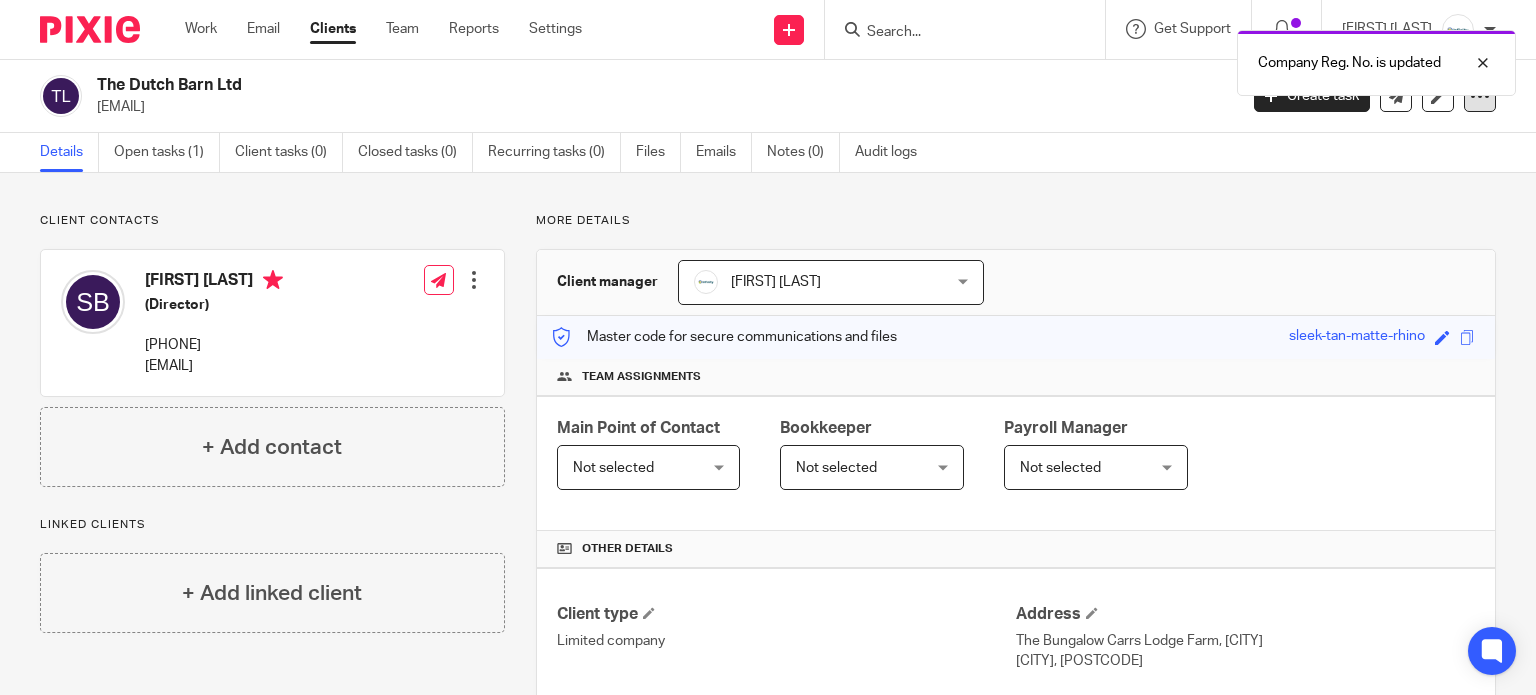 click at bounding box center (1480, 96) 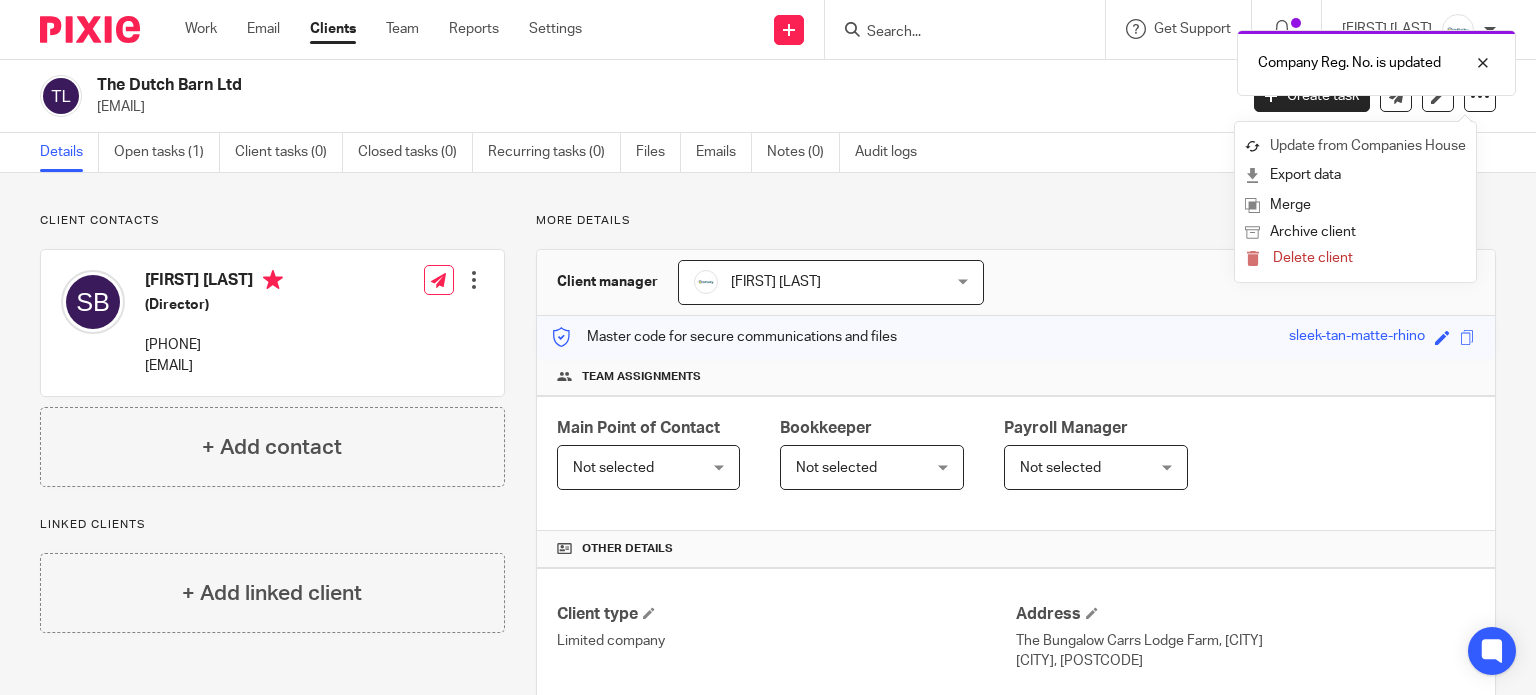 click on "Update from Companies House" at bounding box center [1355, 146] 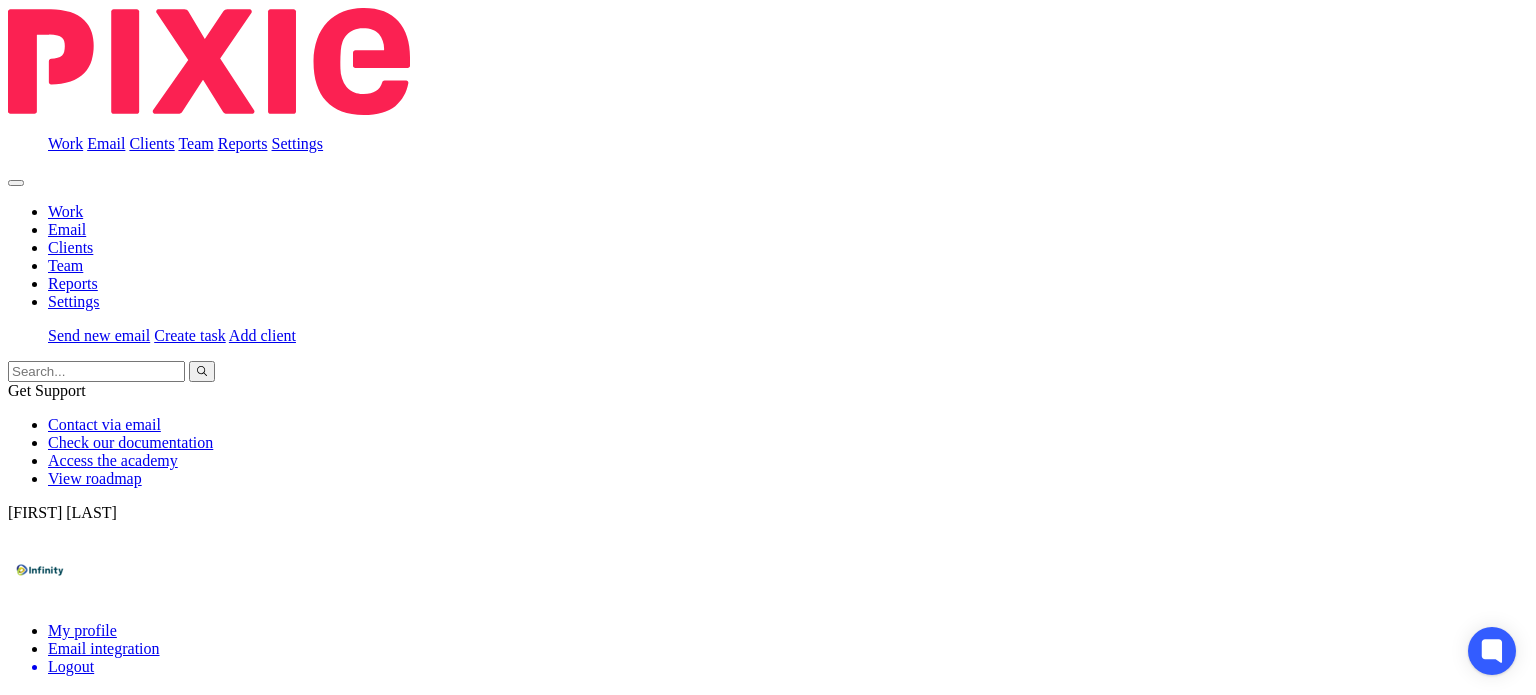 scroll, scrollTop: 0, scrollLeft: 0, axis: both 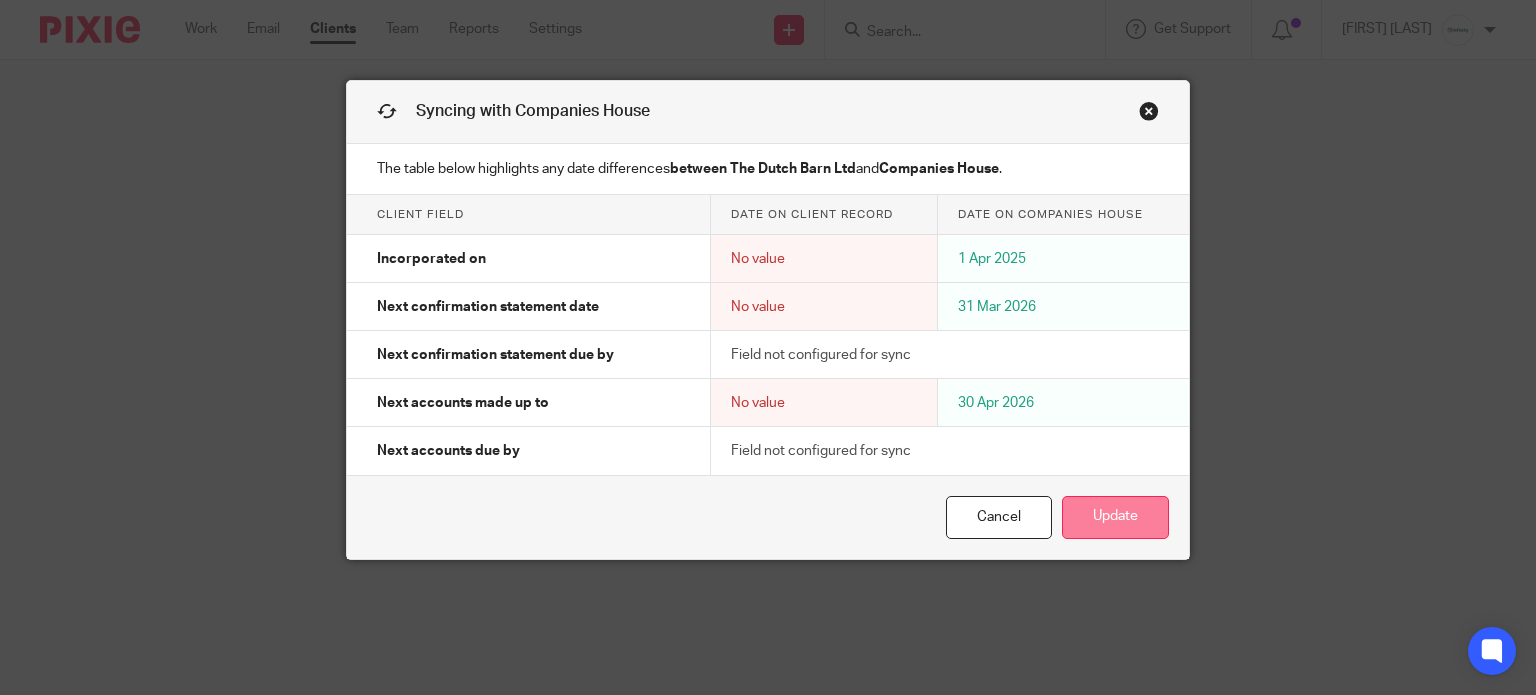 click on "Update" at bounding box center [1115, 517] 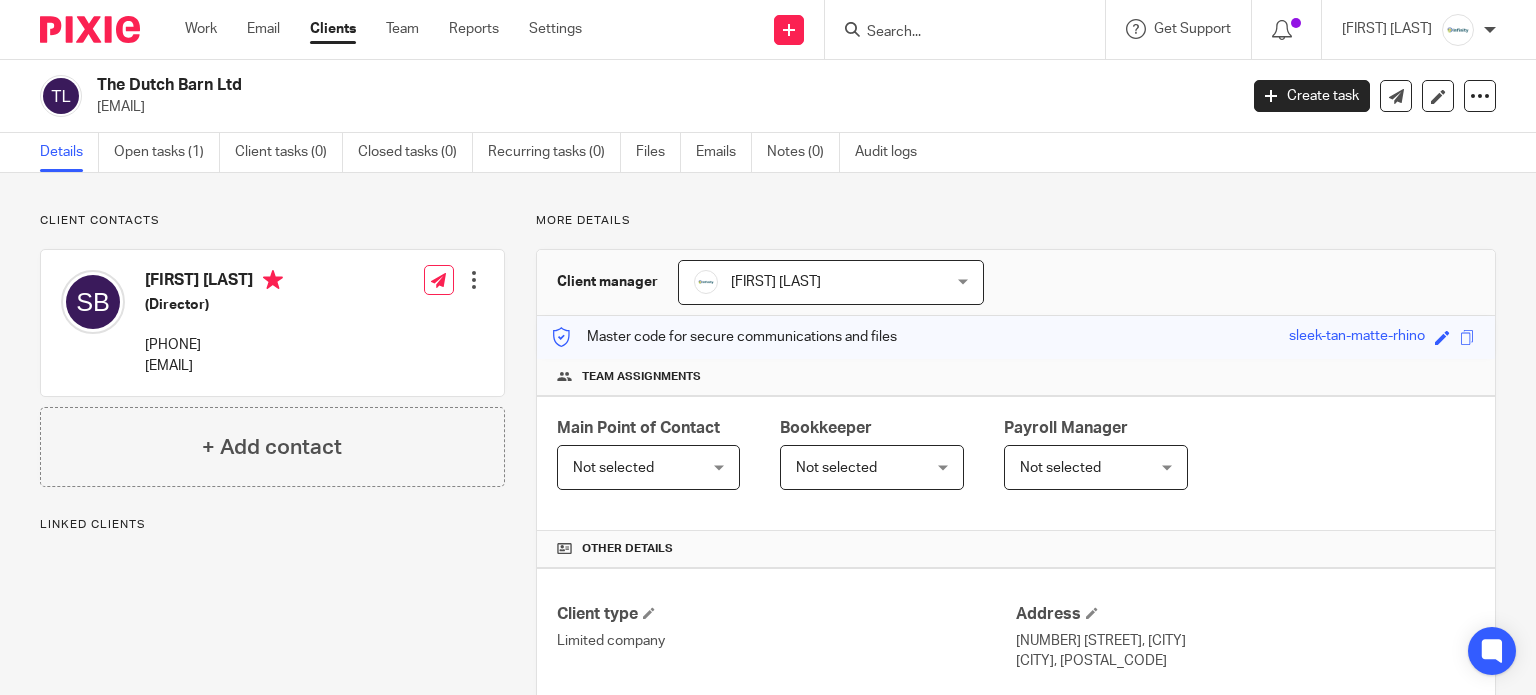 scroll, scrollTop: 0, scrollLeft: 0, axis: both 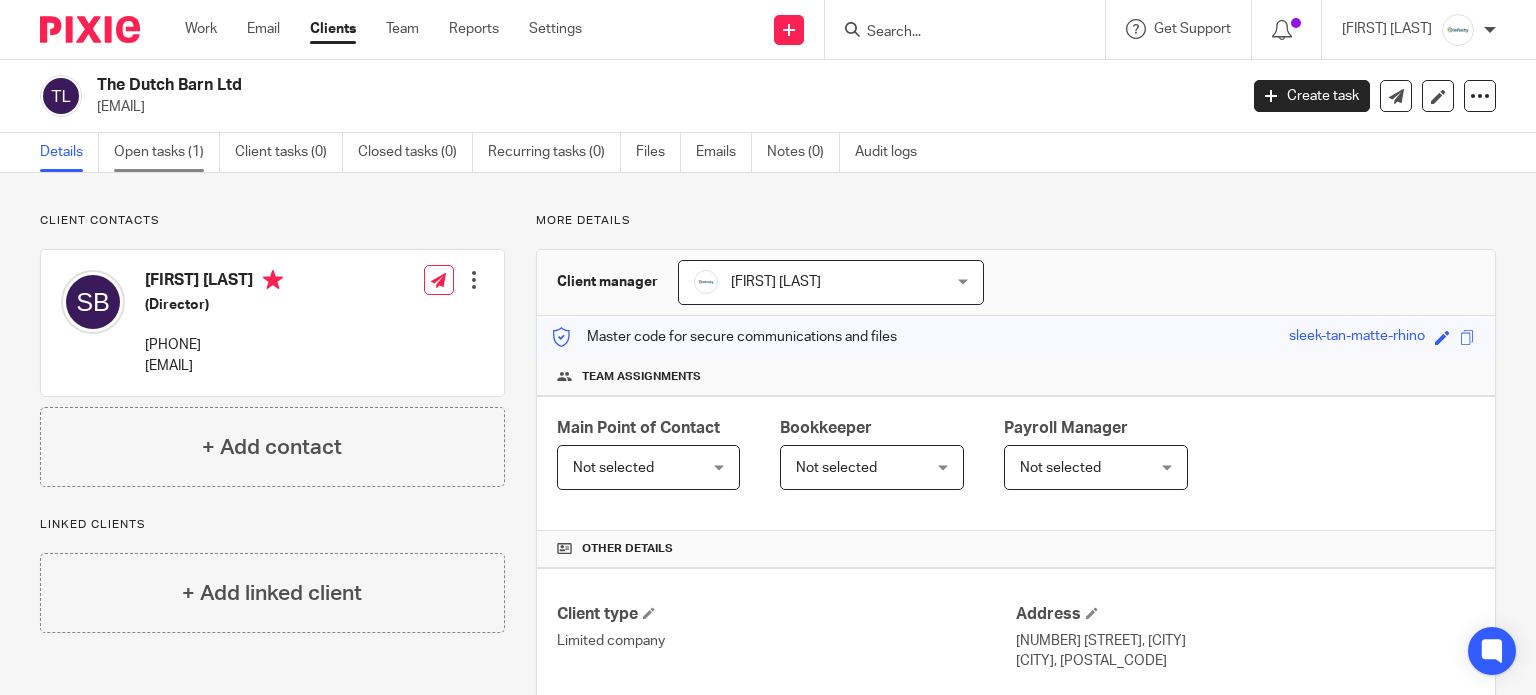 click on "Open tasks (1)" at bounding box center [167, 152] 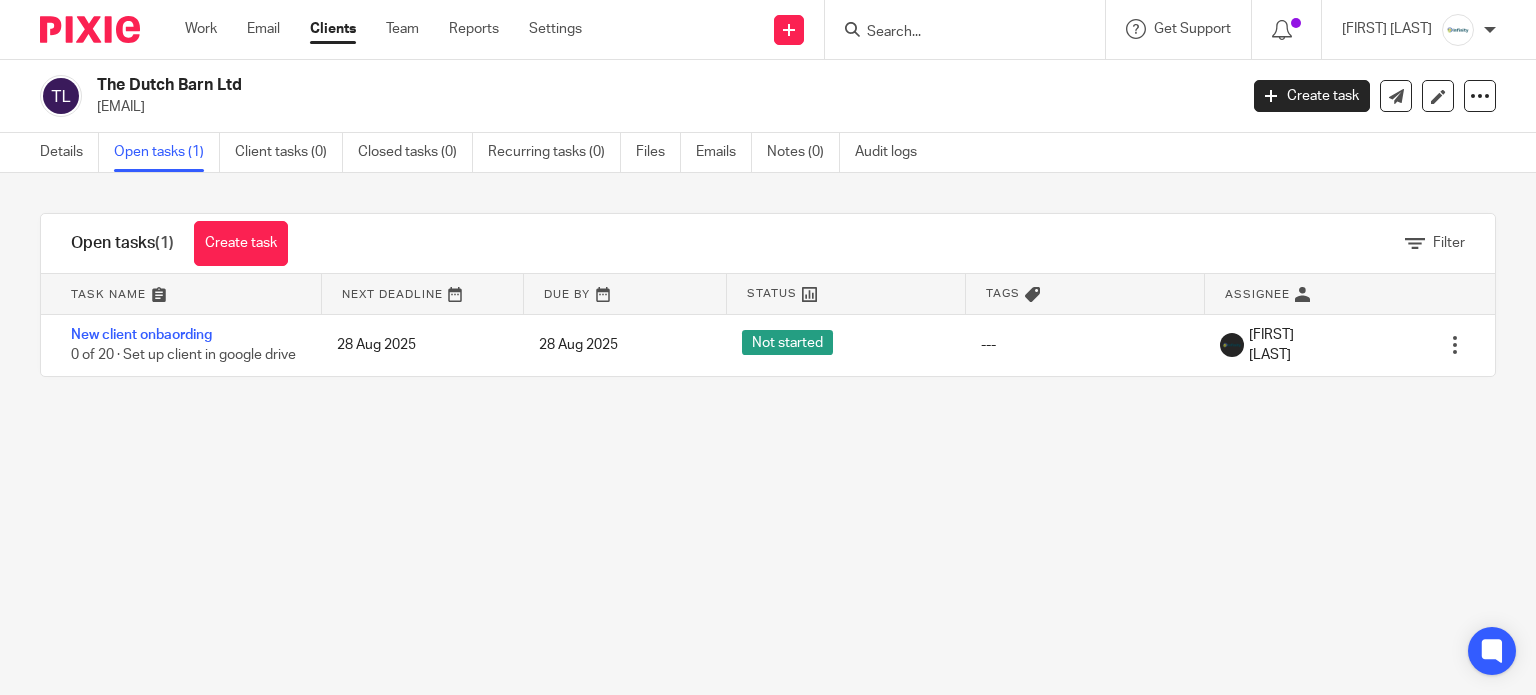 scroll, scrollTop: 0, scrollLeft: 0, axis: both 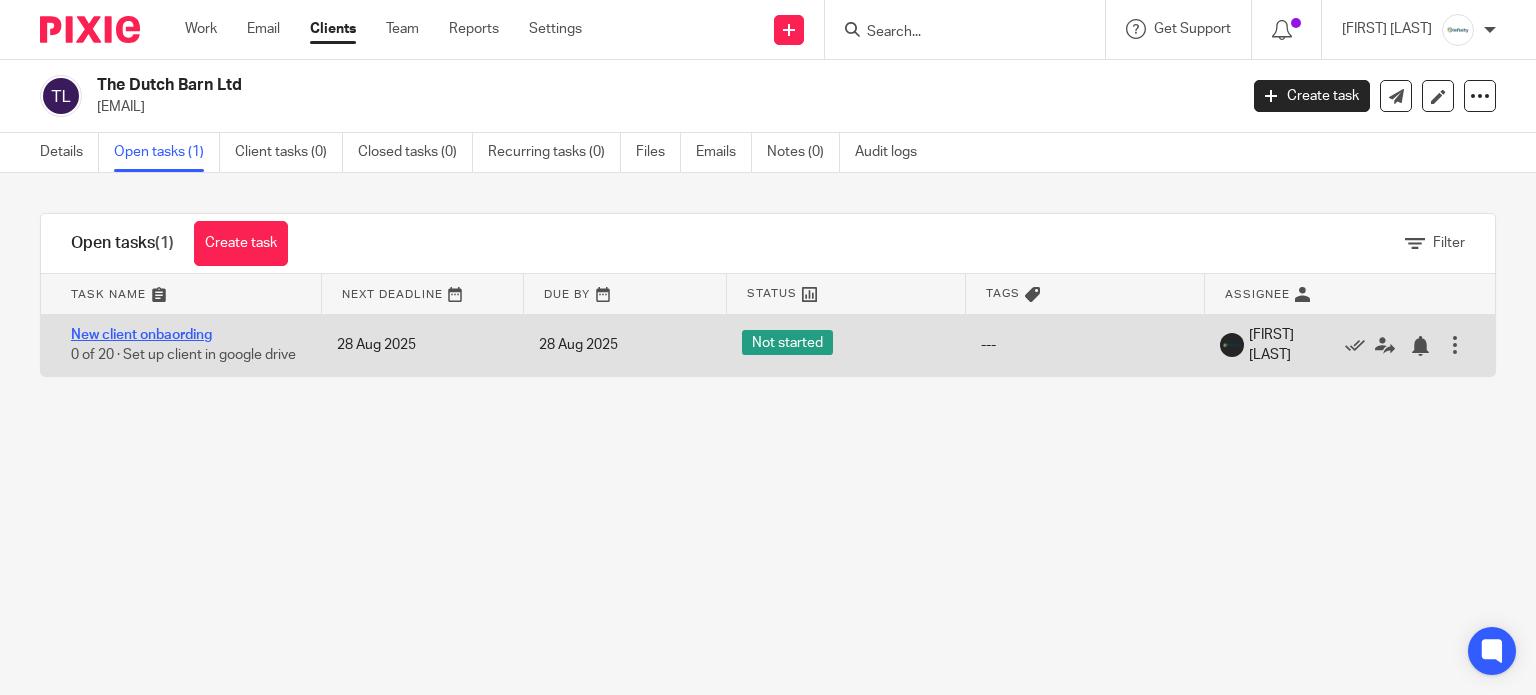 click on "New client onbaording" at bounding box center [141, 335] 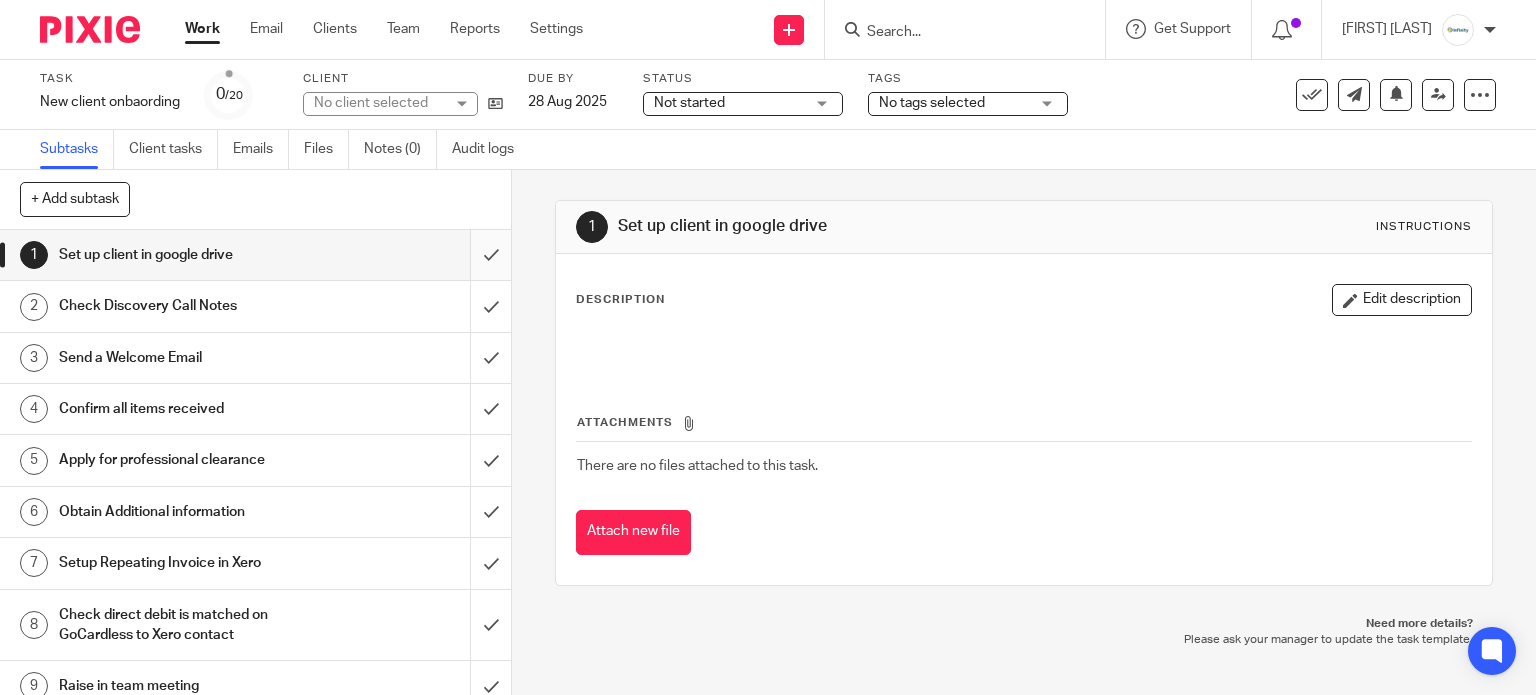scroll, scrollTop: 0, scrollLeft: 0, axis: both 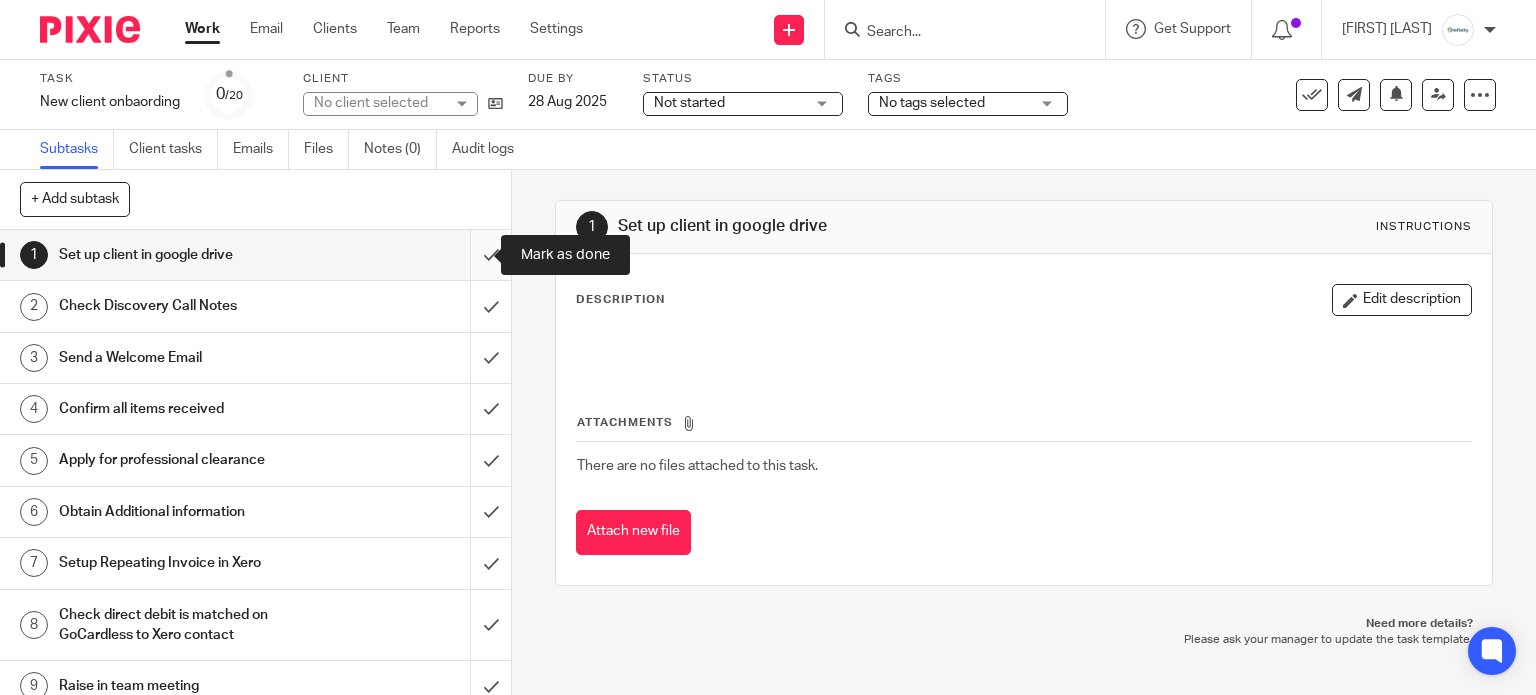 click at bounding box center (255, 255) 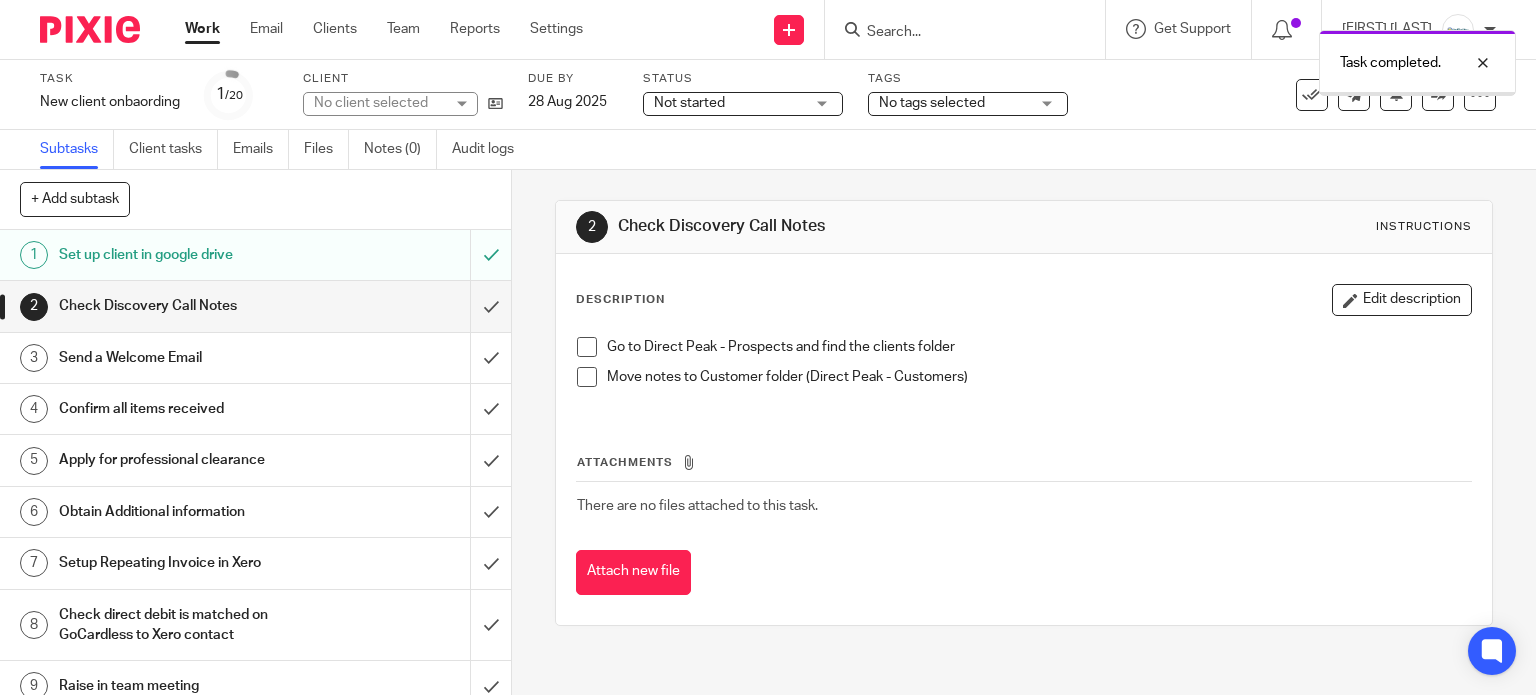 scroll, scrollTop: 0, scrollLeft: 0, axis: both 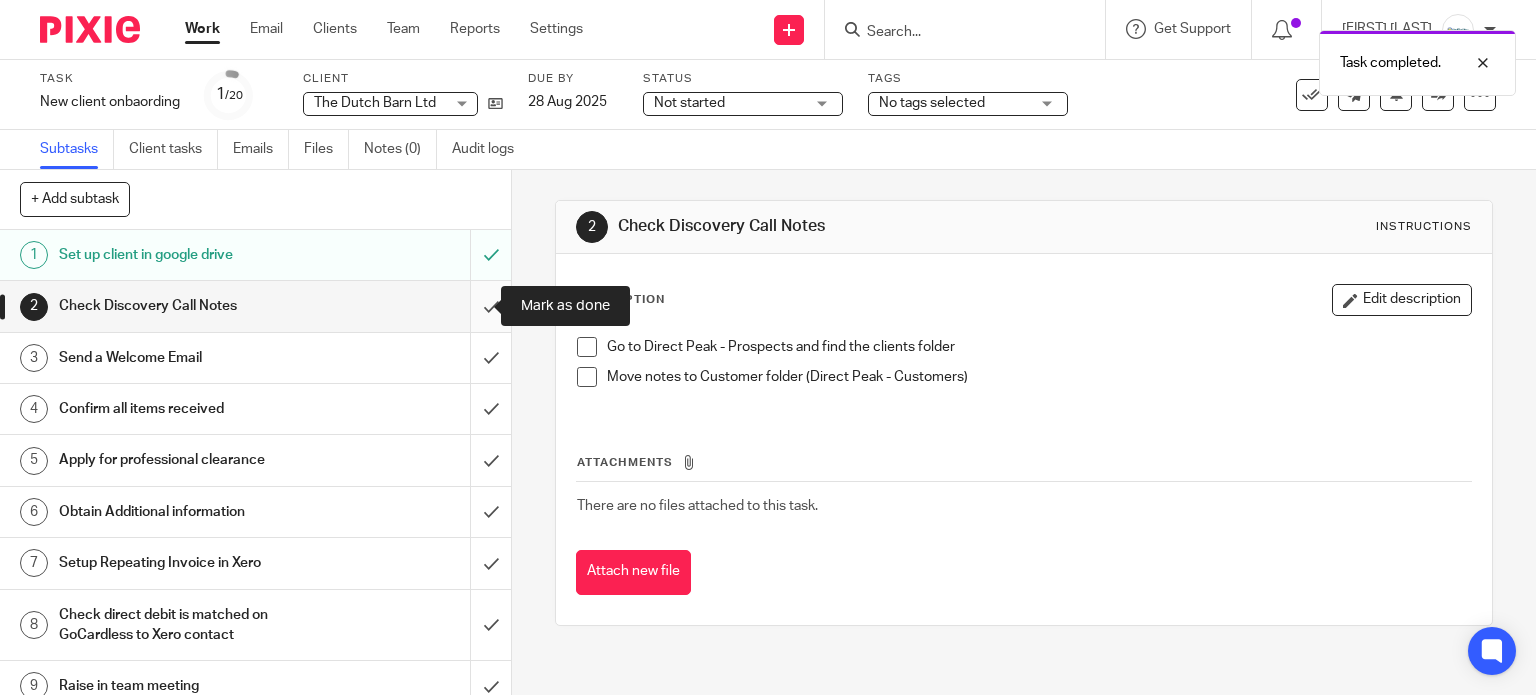 click at bounding box center [255, 306] 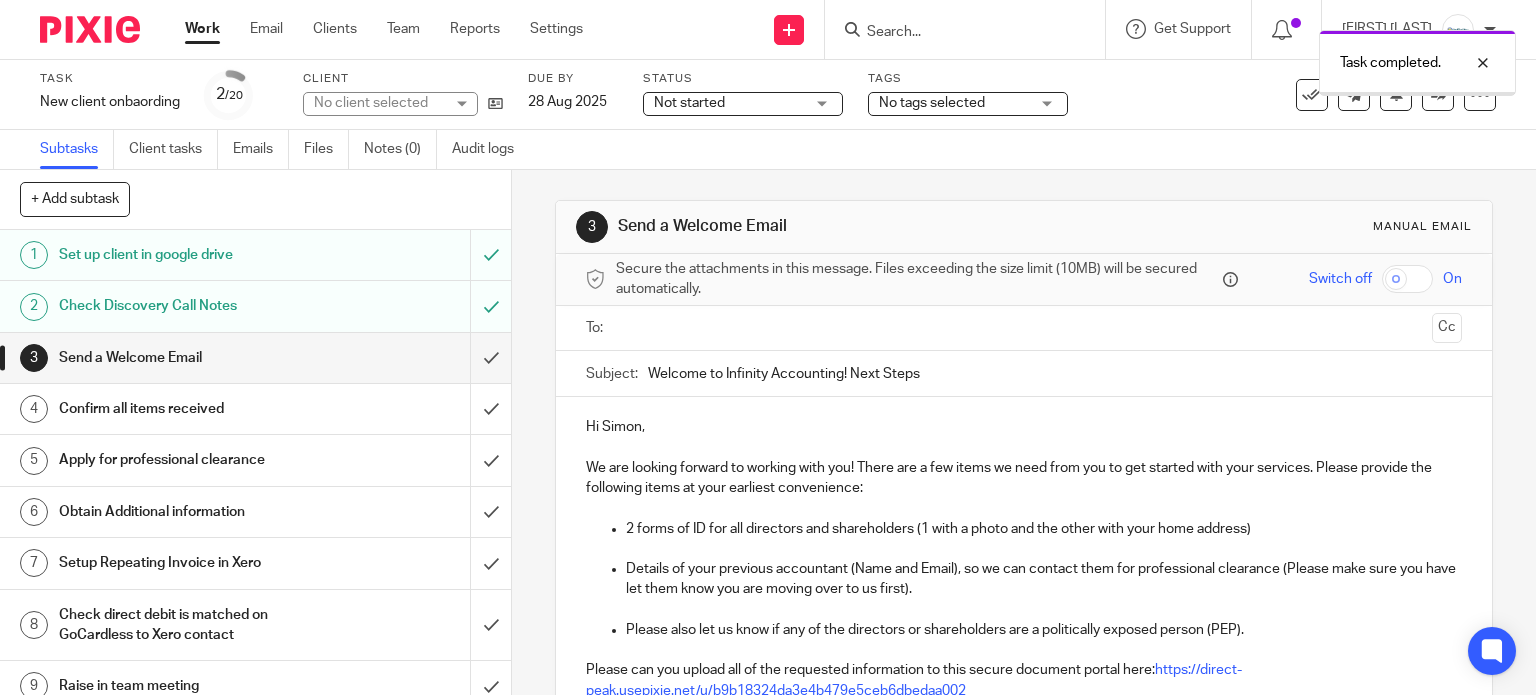 scroll, scrollTop: 0, scrollLeft: 0, axis: both 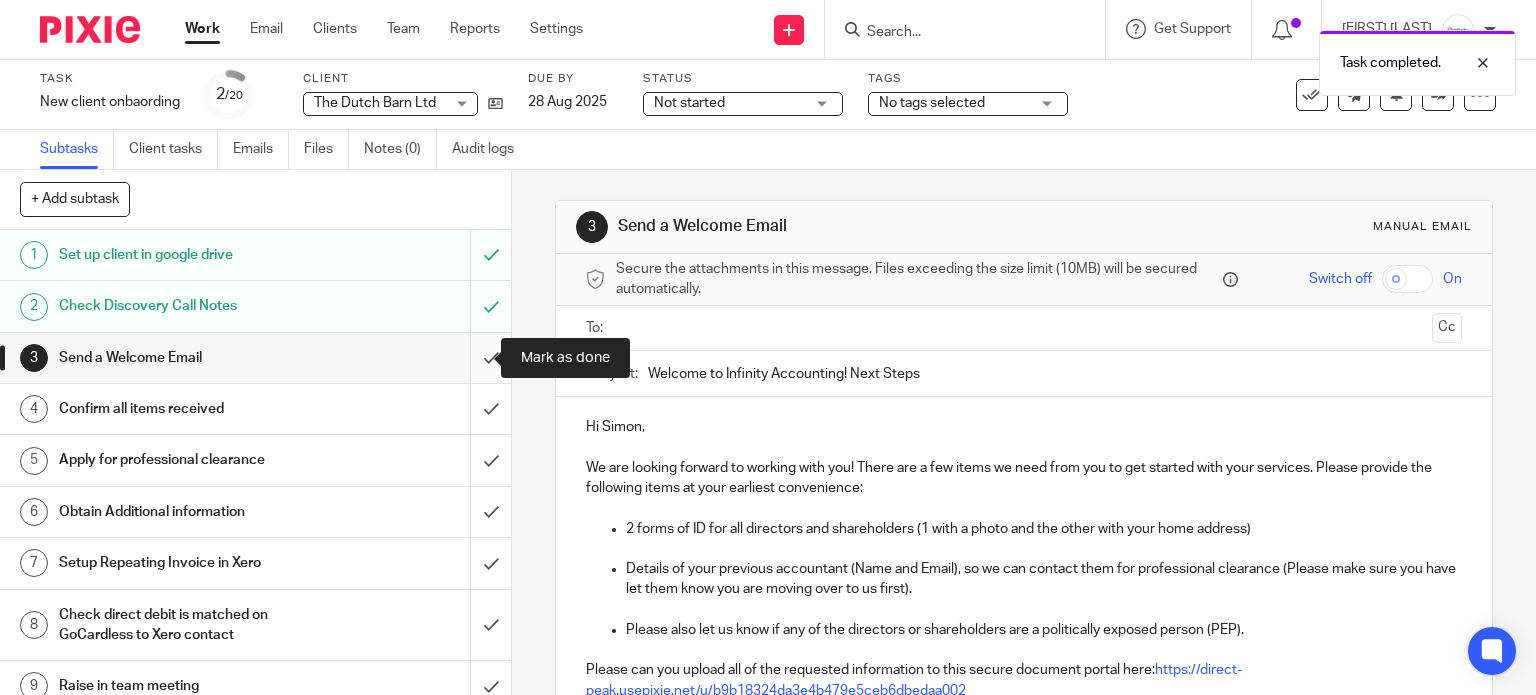 click at bounding box center [255, 358] 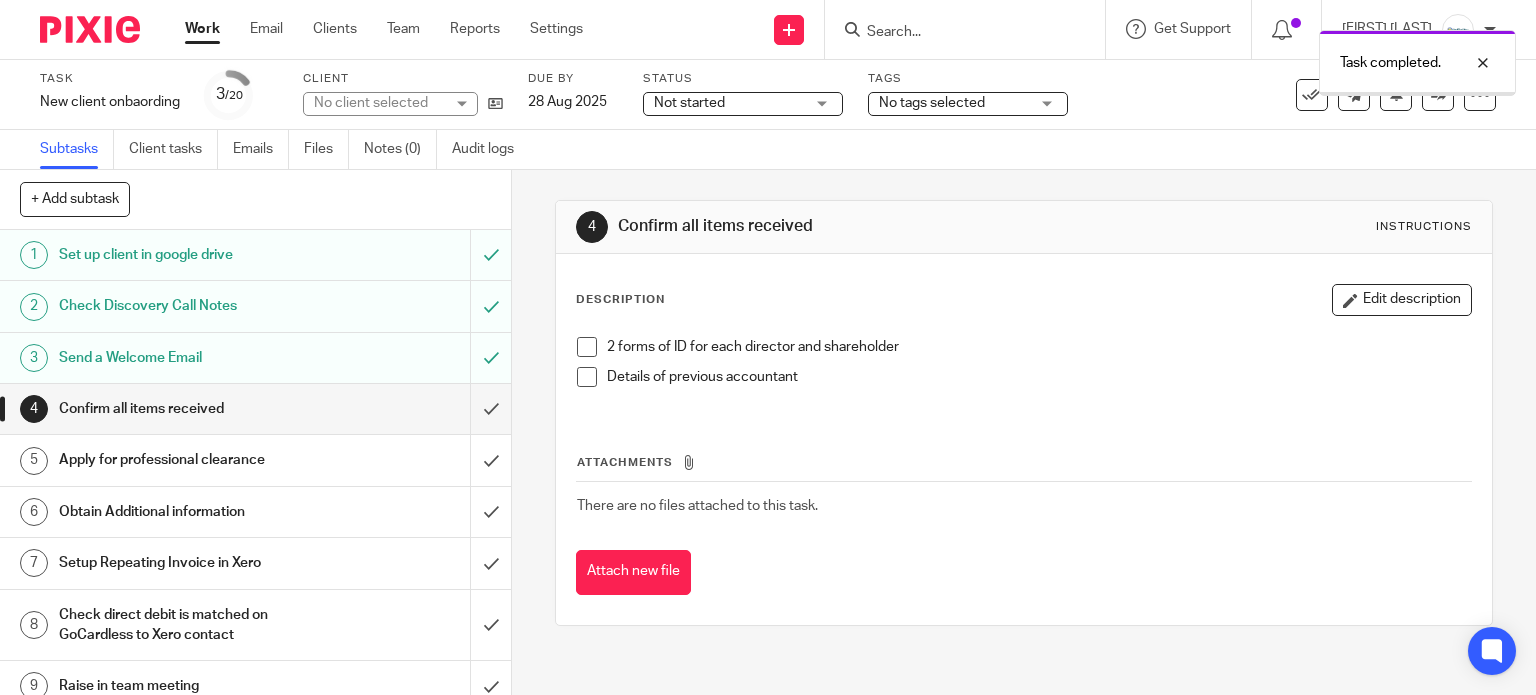 scroll, scrollTop: 0, scrollLeft: 0, axis: both 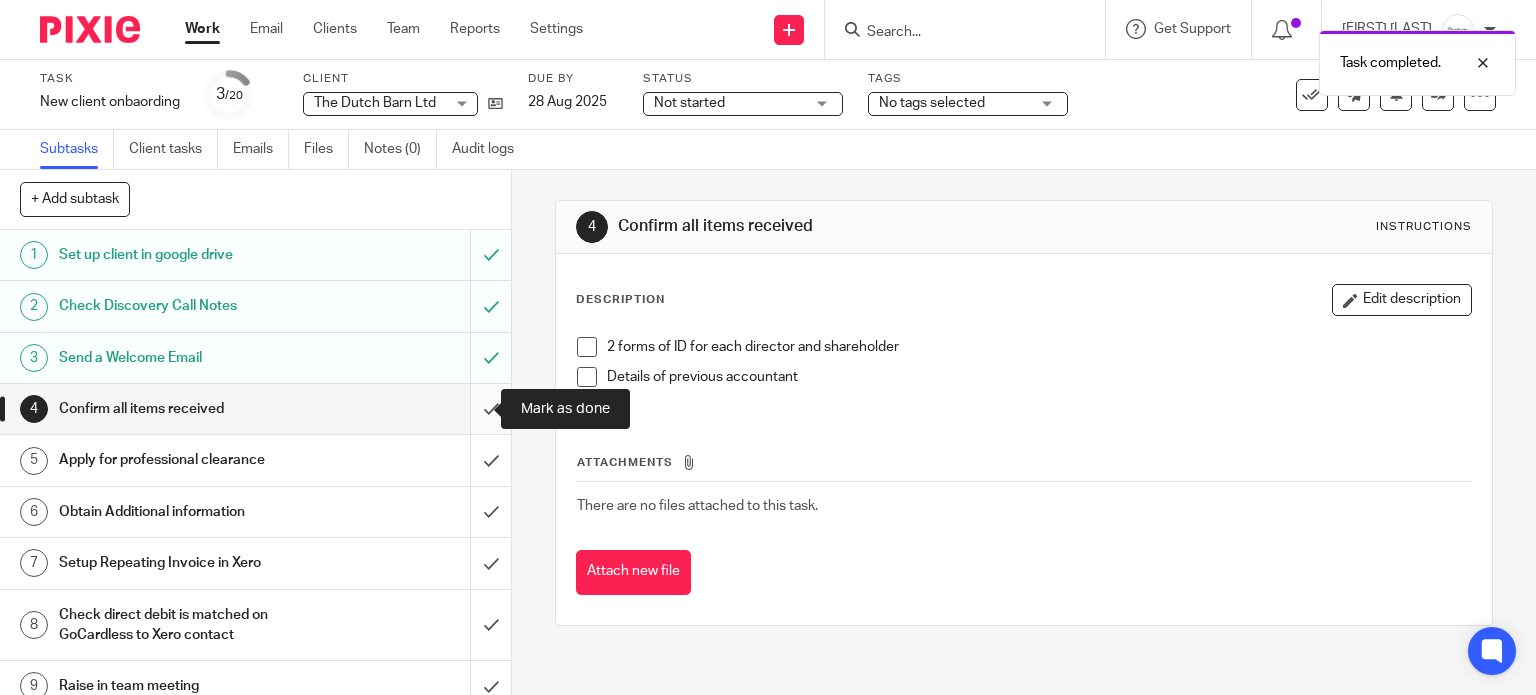 click at bounding box center (255, 409) 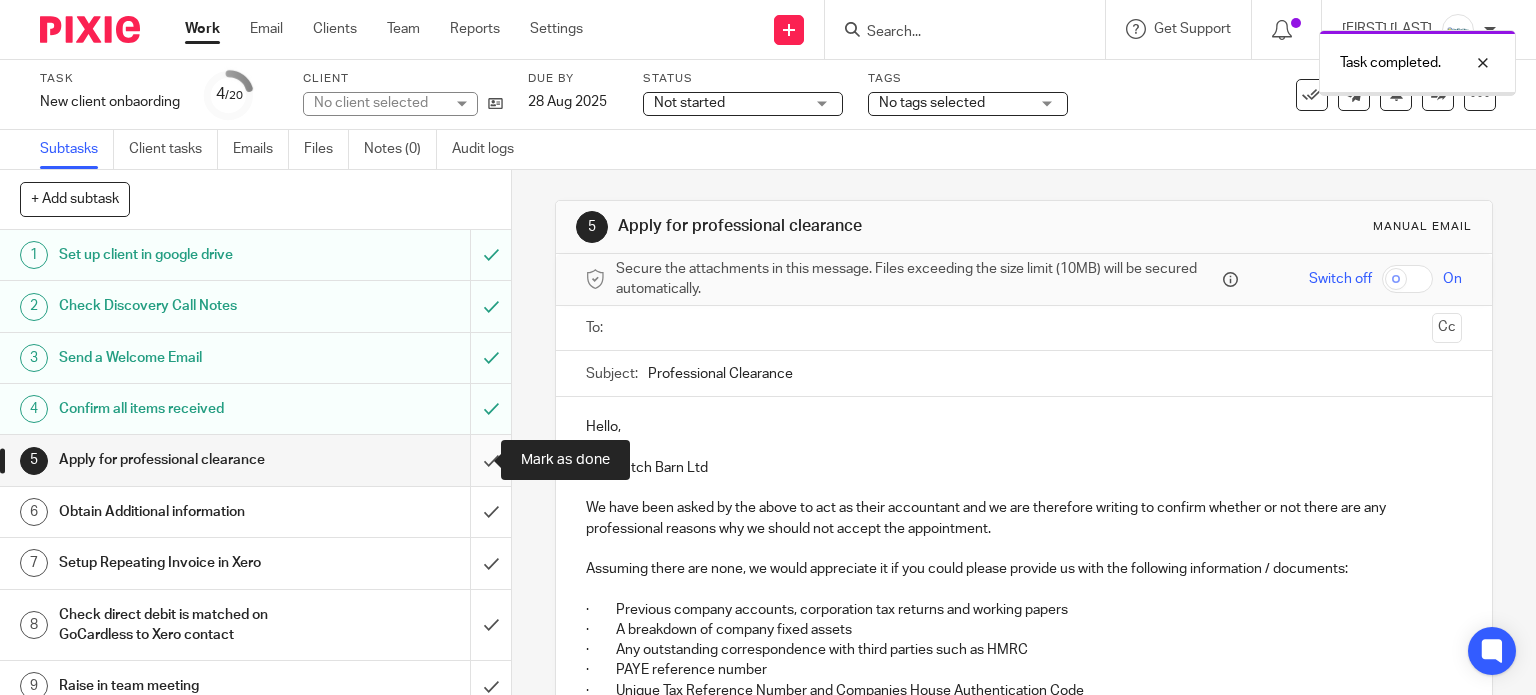 scroll, scrollTop: 0, scrollLeft: 0, axis: both 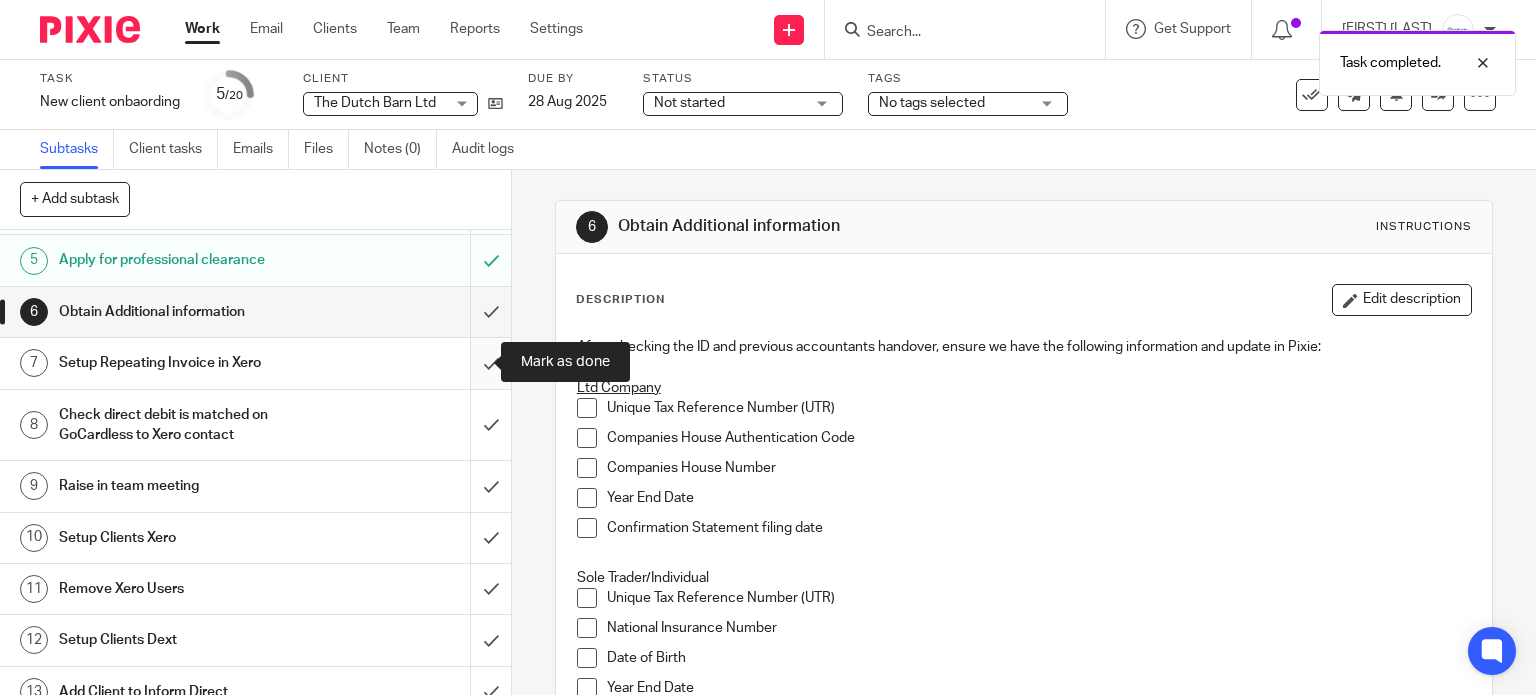 click at bounding box center (255, 363) 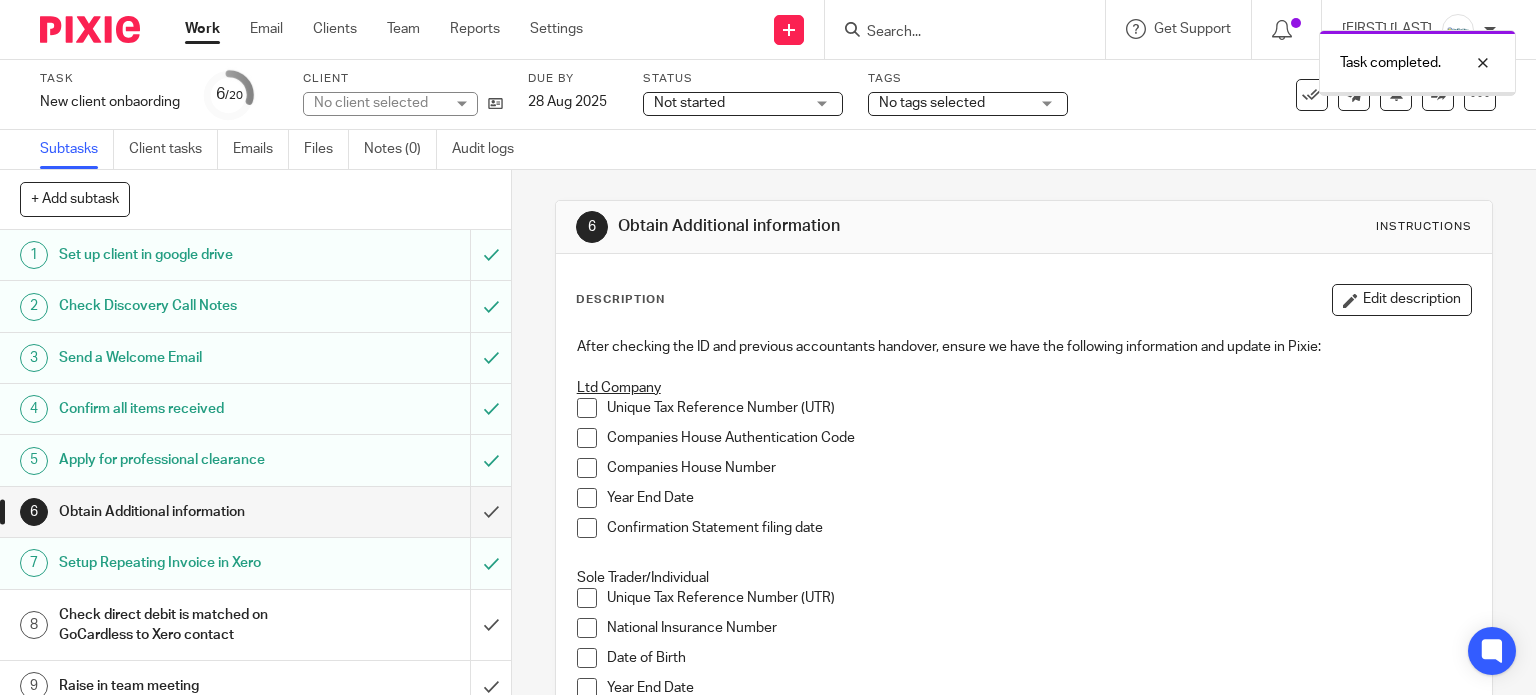 scroll, scrollTop: 0, scrollLeft: 0, axis: both 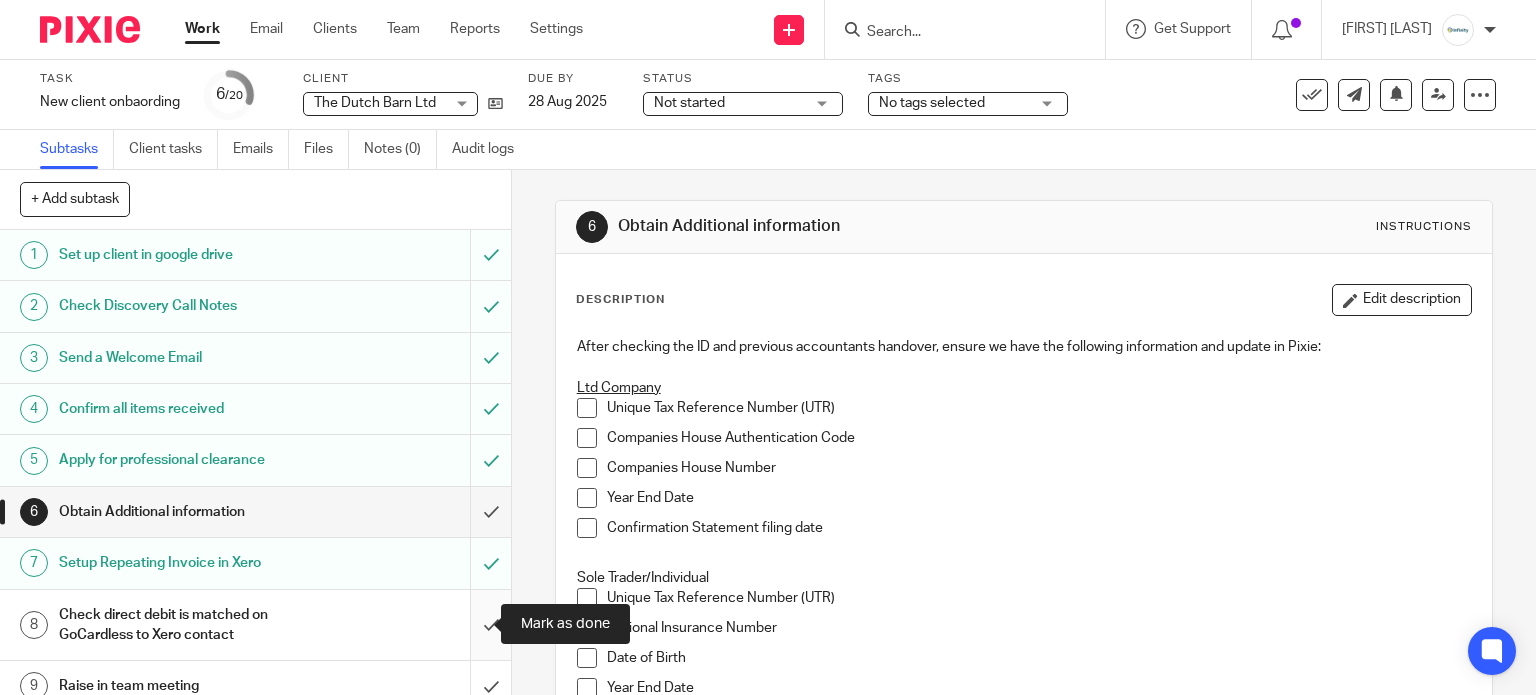 click at bounding box center [255, 625] 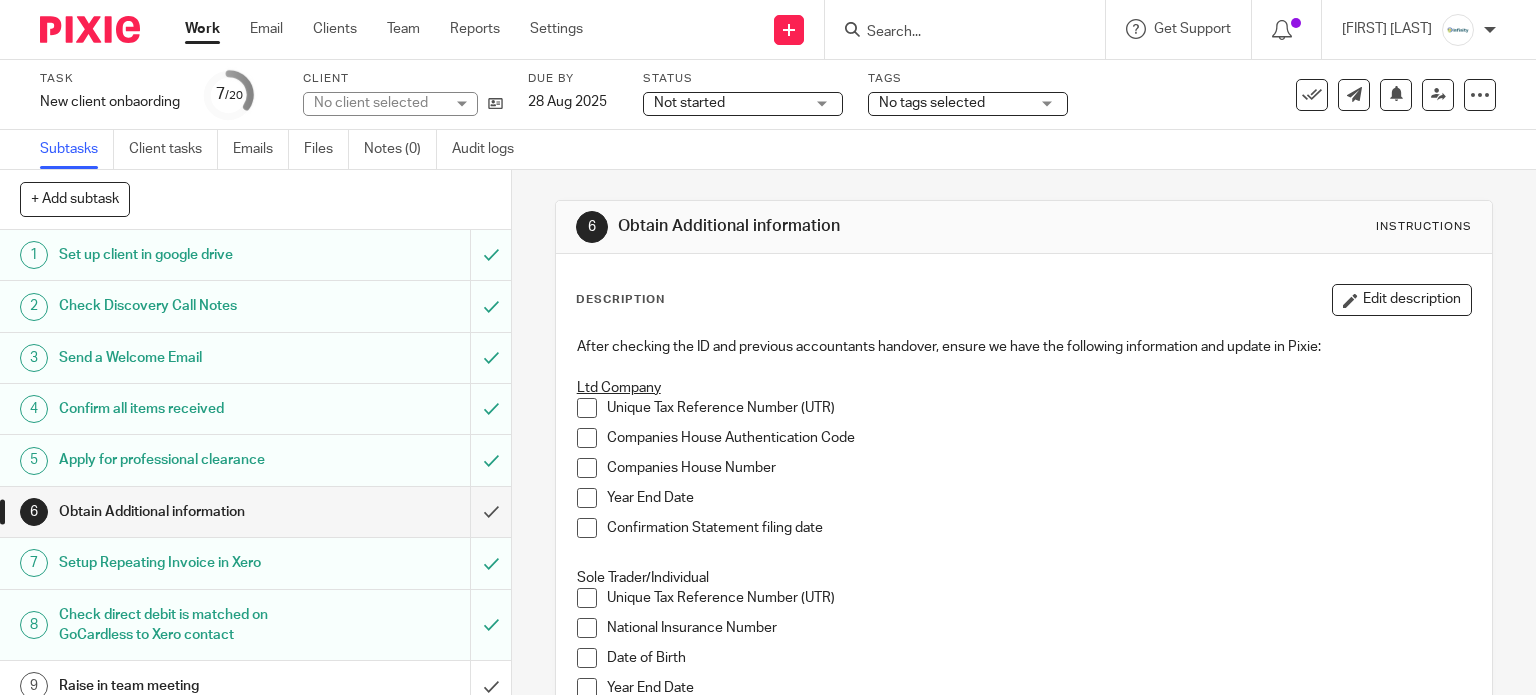 scroll, scrollTop: 0, scrollLeft: 0, axis: both 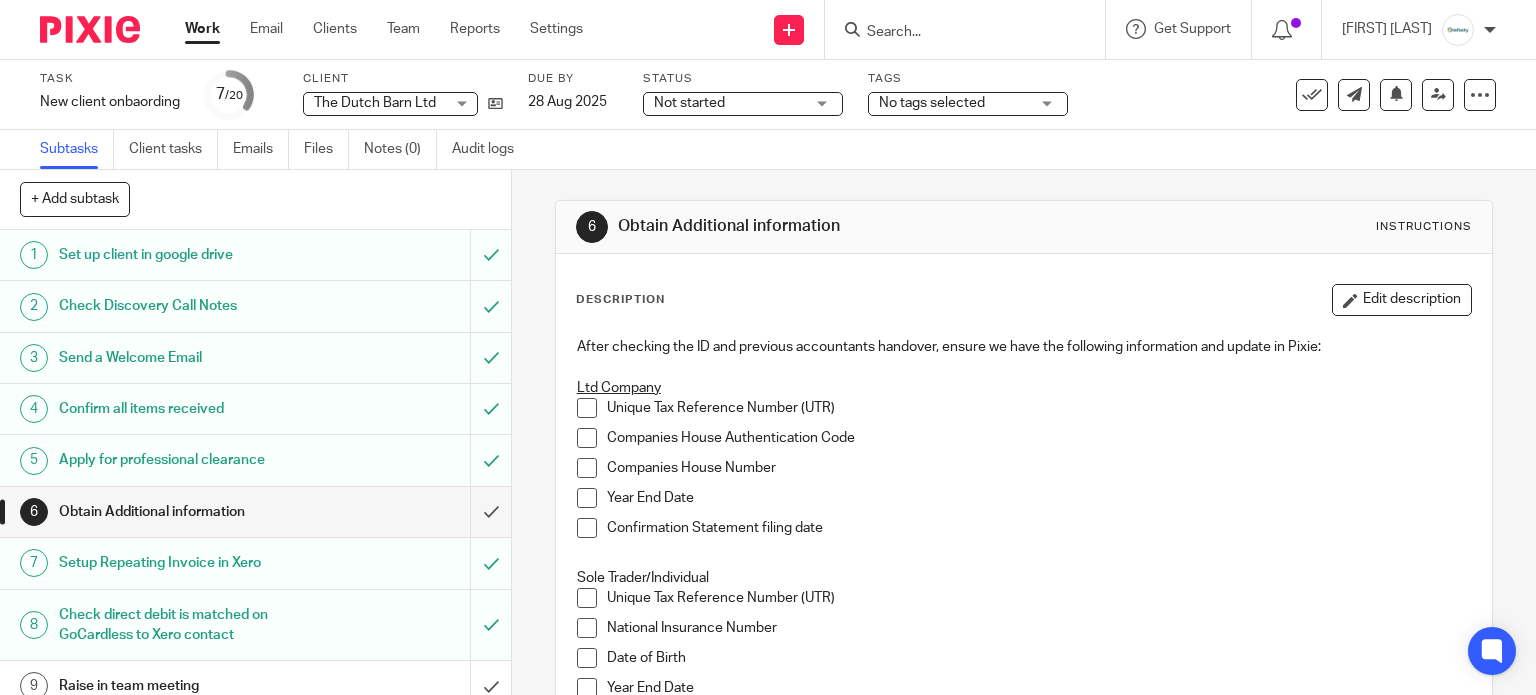click on "Work" at bounding box center [202, 29] 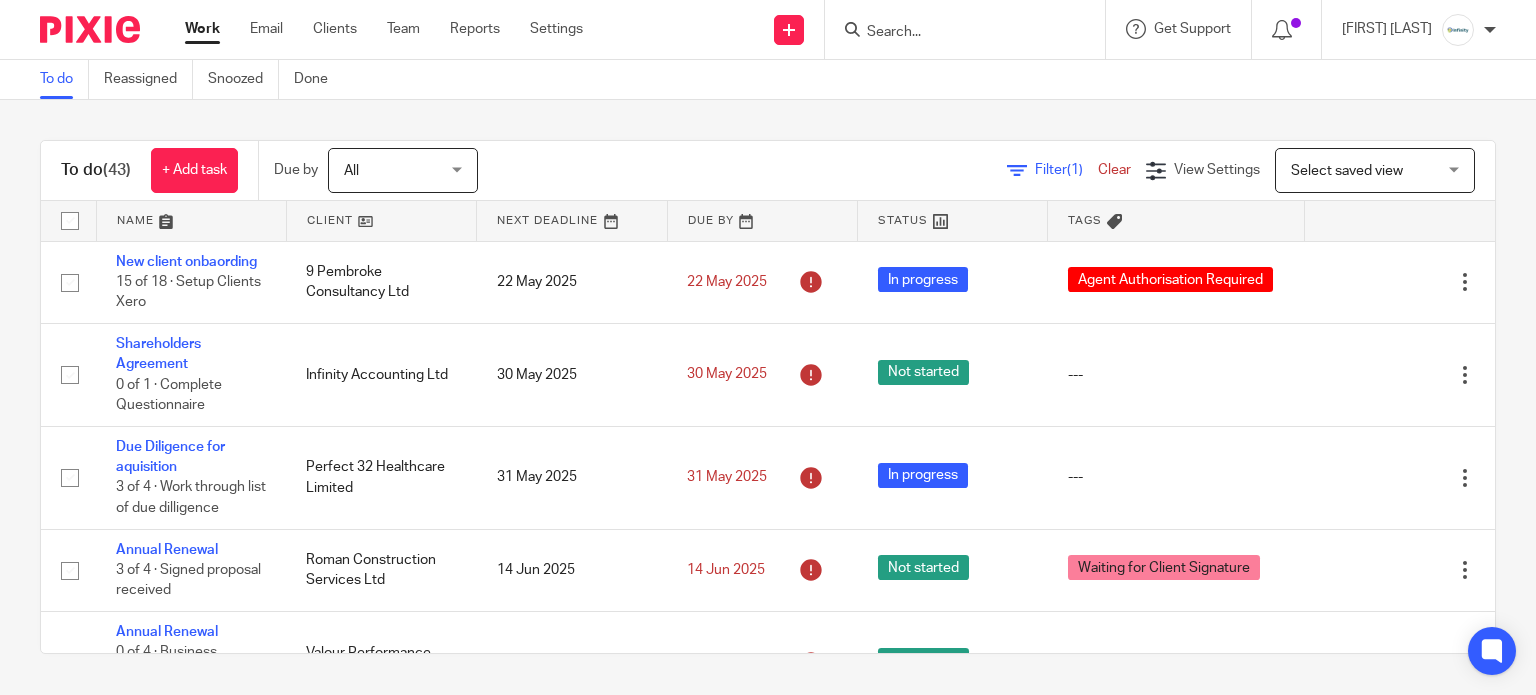 scroll, scrollTop: 0, scrollLeft: 0, axis: both 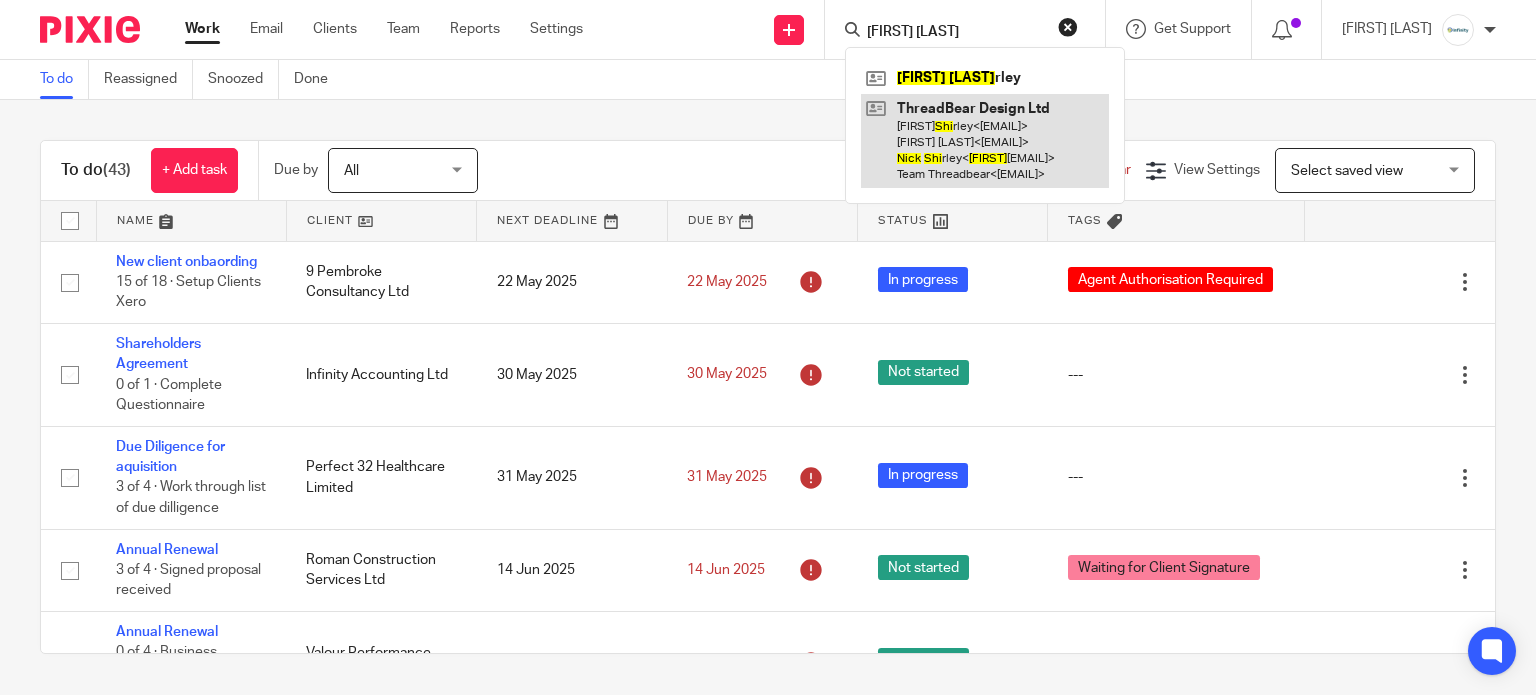 type on "nick shi" 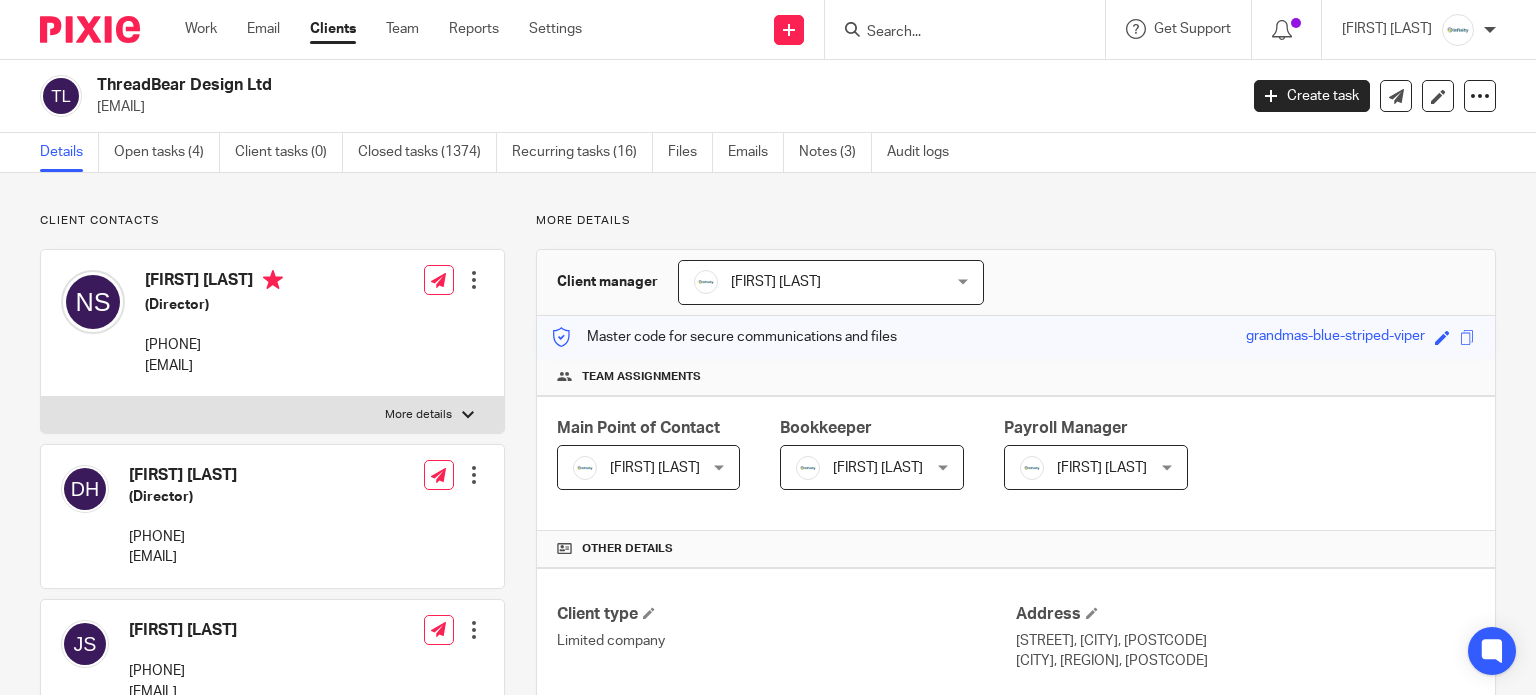 scroll, scrollTop: 0, scrollLeft: 0, axis: both 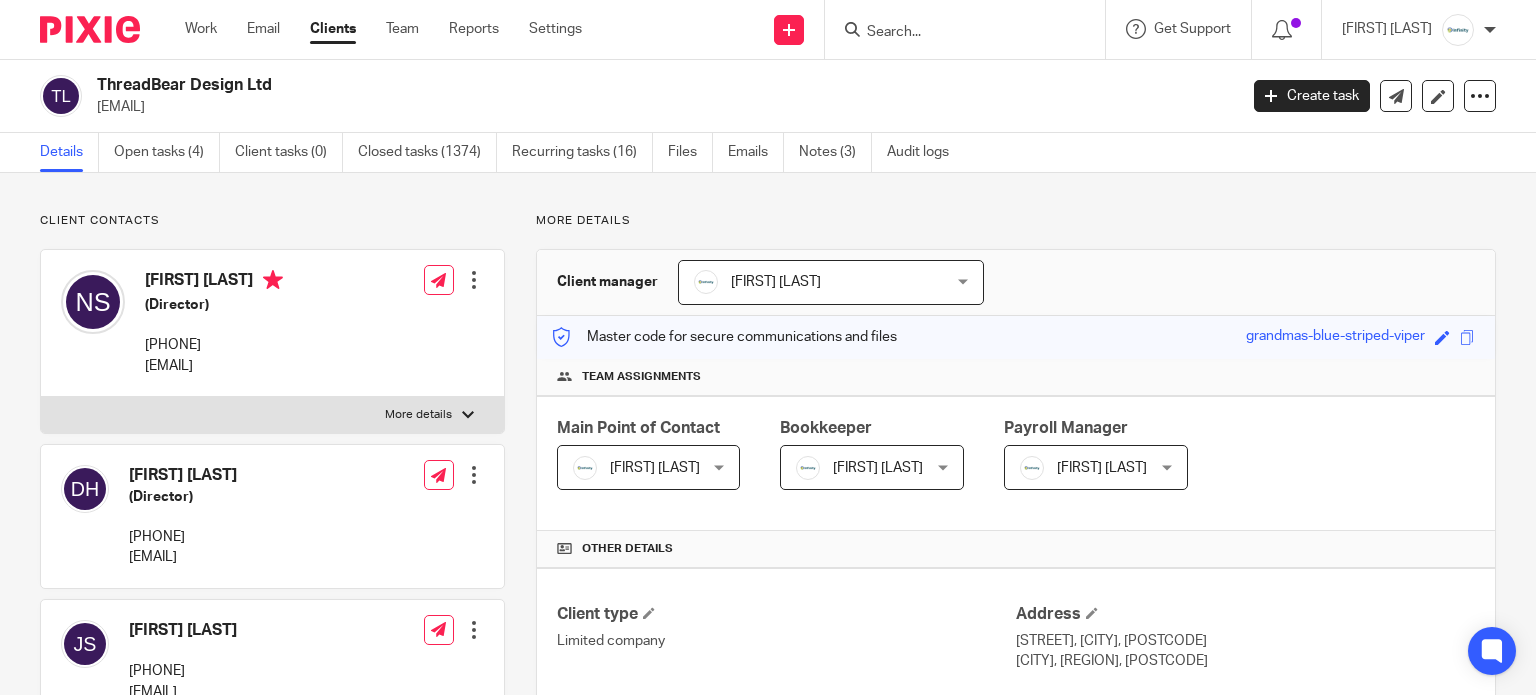 click on "More details" at bounding box center [418, 415] 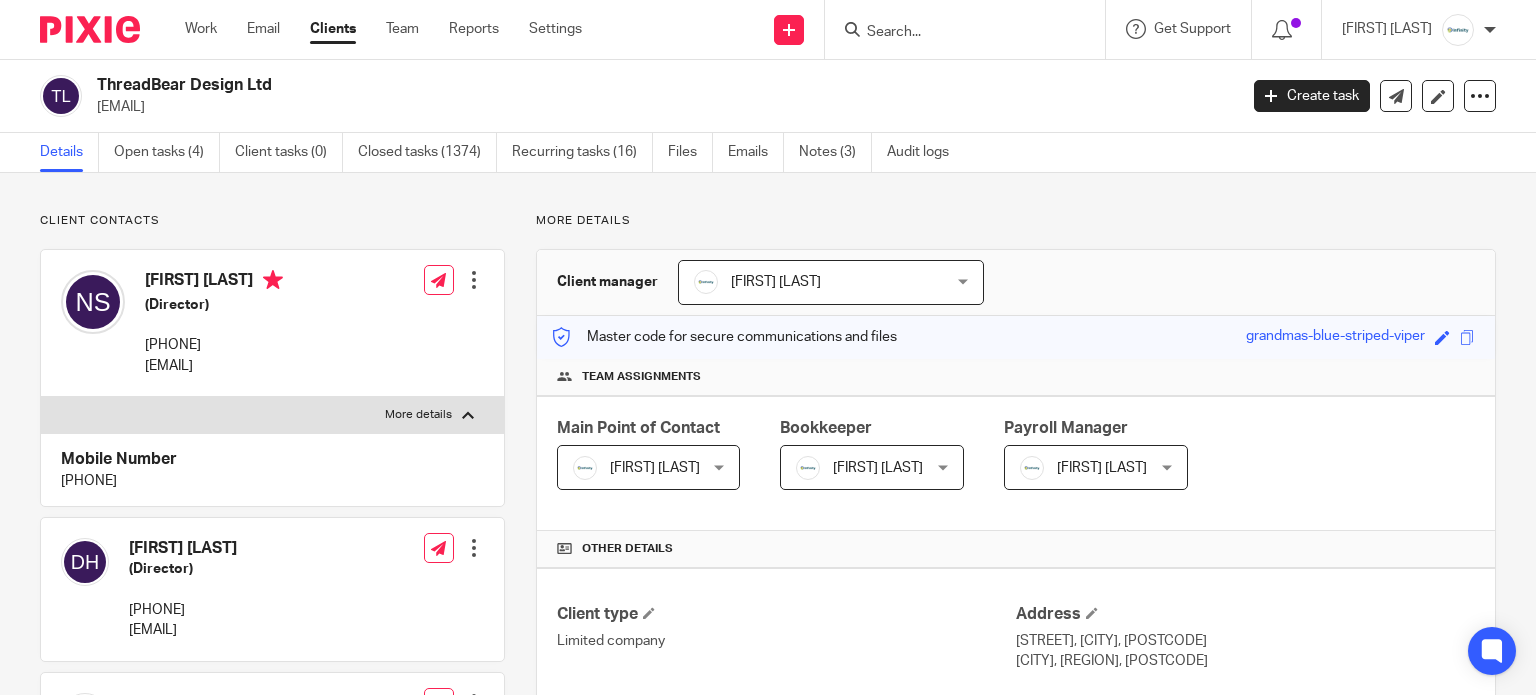 click on "[PHONE]" at bounding box center [272, 481] 